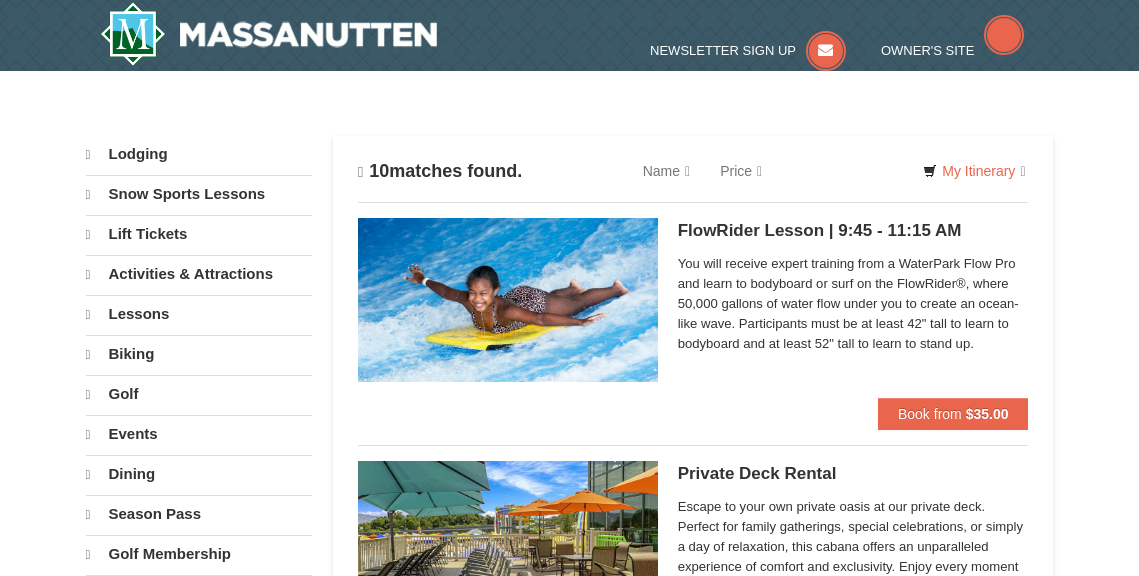 scroll, scrollTop: 0, scrollLeft: 0, axis: both 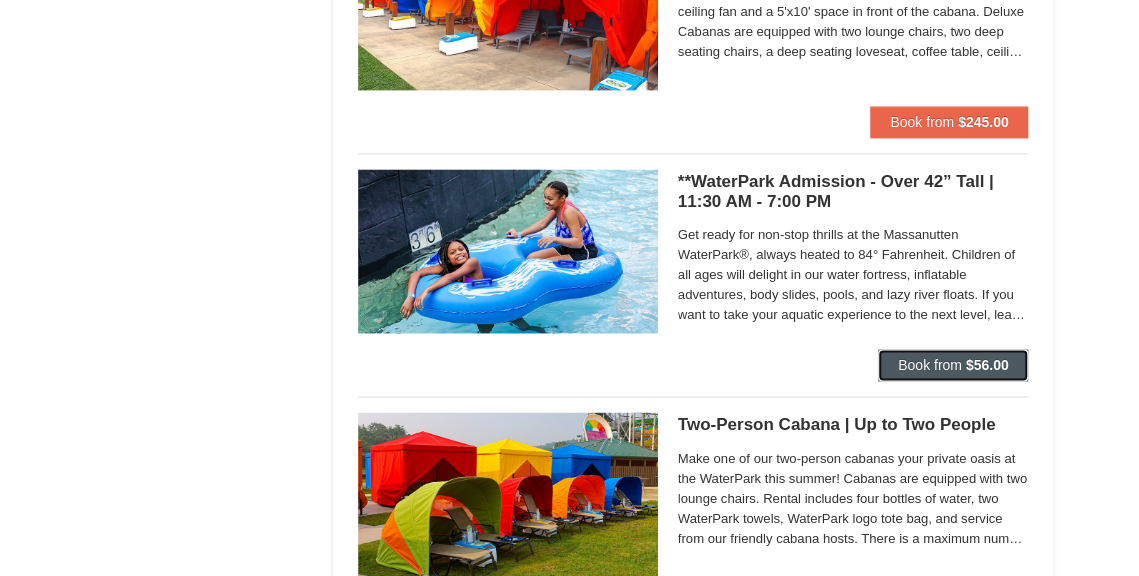 click on "Book from" at bounding box center (930, 365) 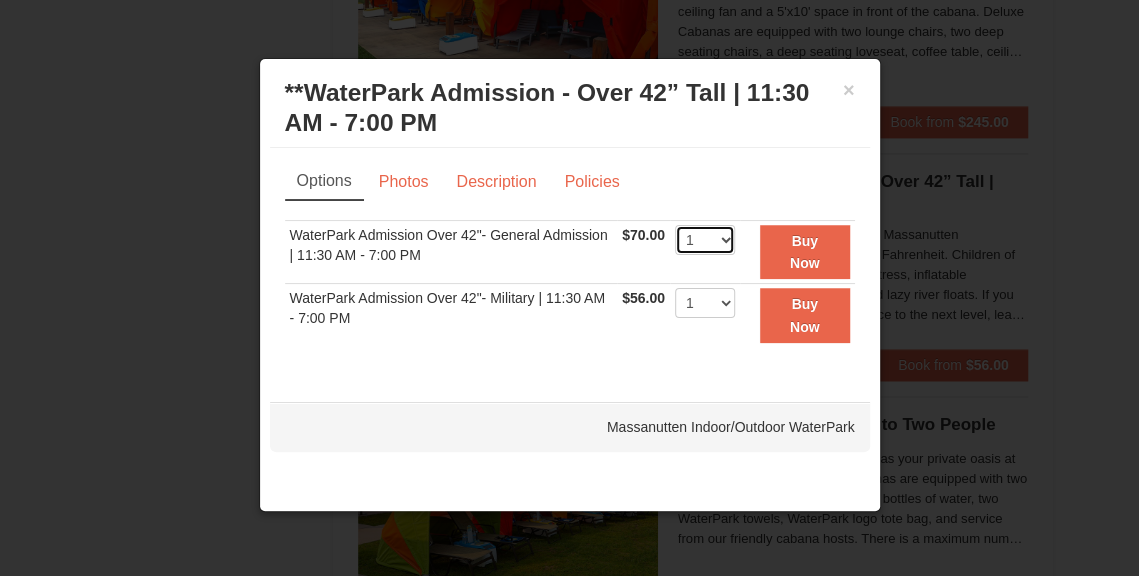 click on "1
2
3
4
5
6
7
8
9
10
11
12
13
14
15
16
17
18
19
20
21 22" at bounding box center (705, 240) 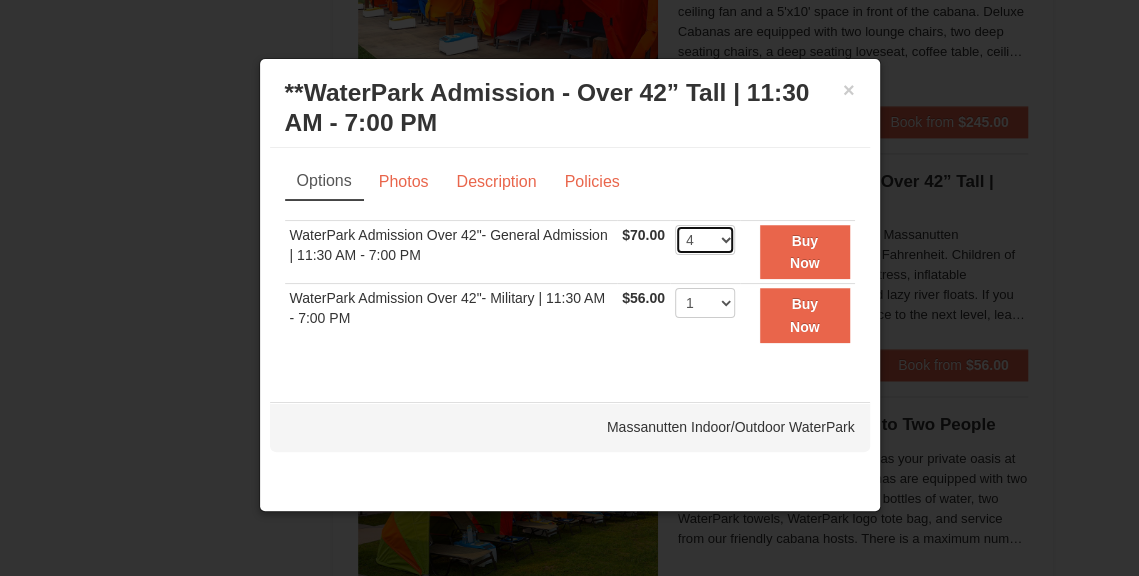 click on "1
2
3
4
5
6
7
8
9
10
11
12
13
14
15
16
17
18
19
20
21 22" at bounding box center (705, 240) 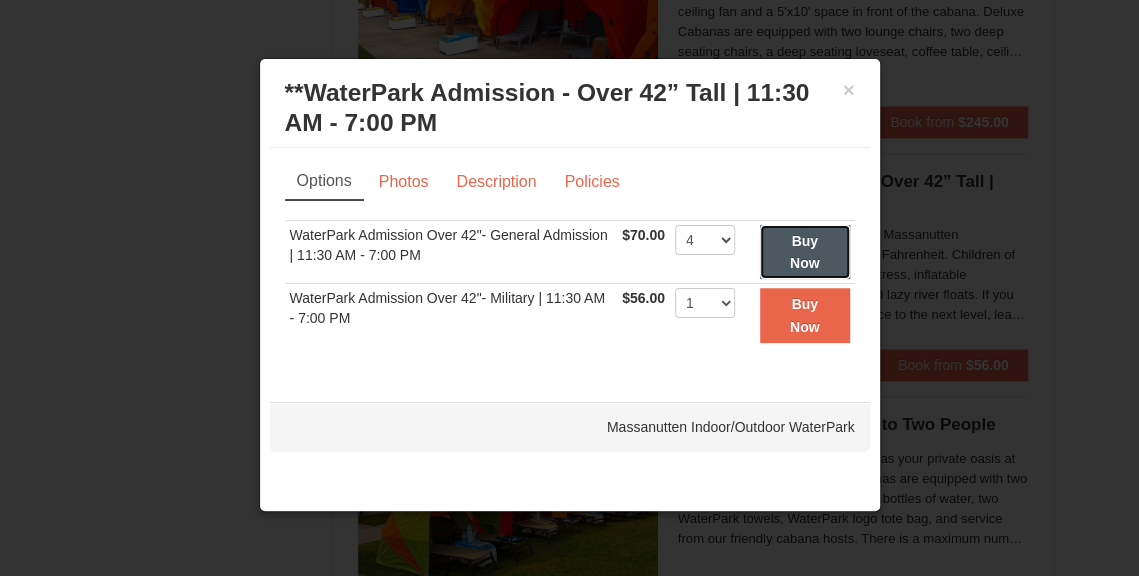 click on "Buy Now" at bounding box center [805, 252] 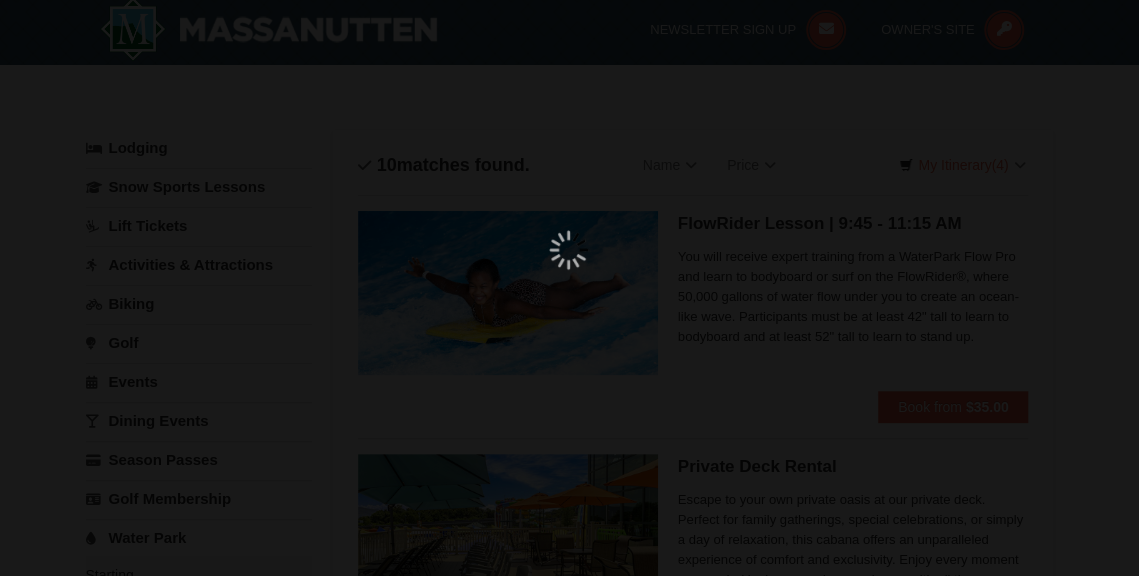 scroll, scrollTop: 6, scrollLeft: 0, axis: vertical 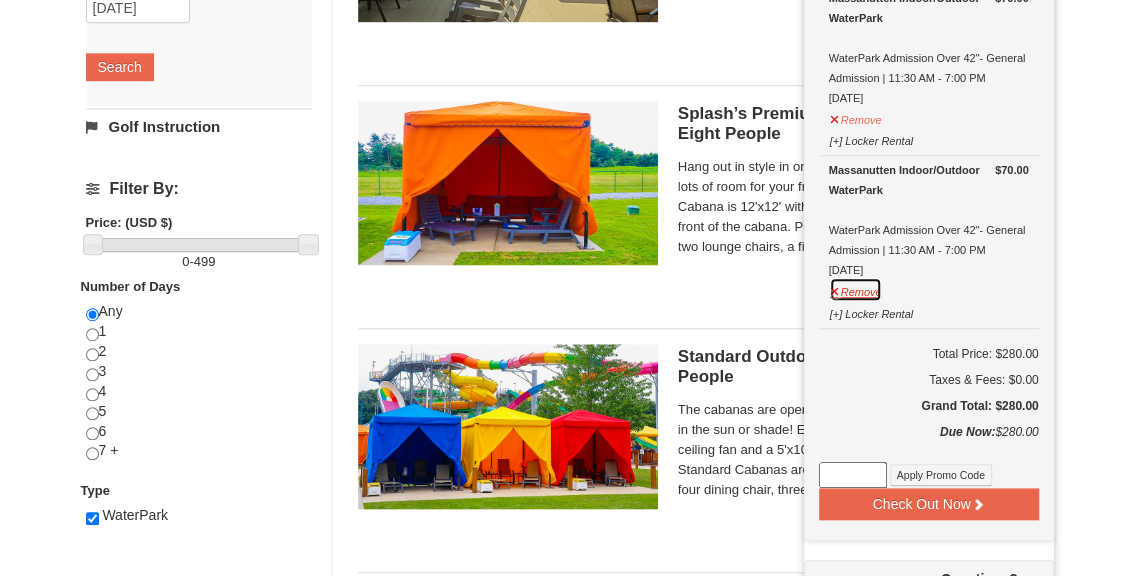 click on "Remove" at bounding box center [856, 289] 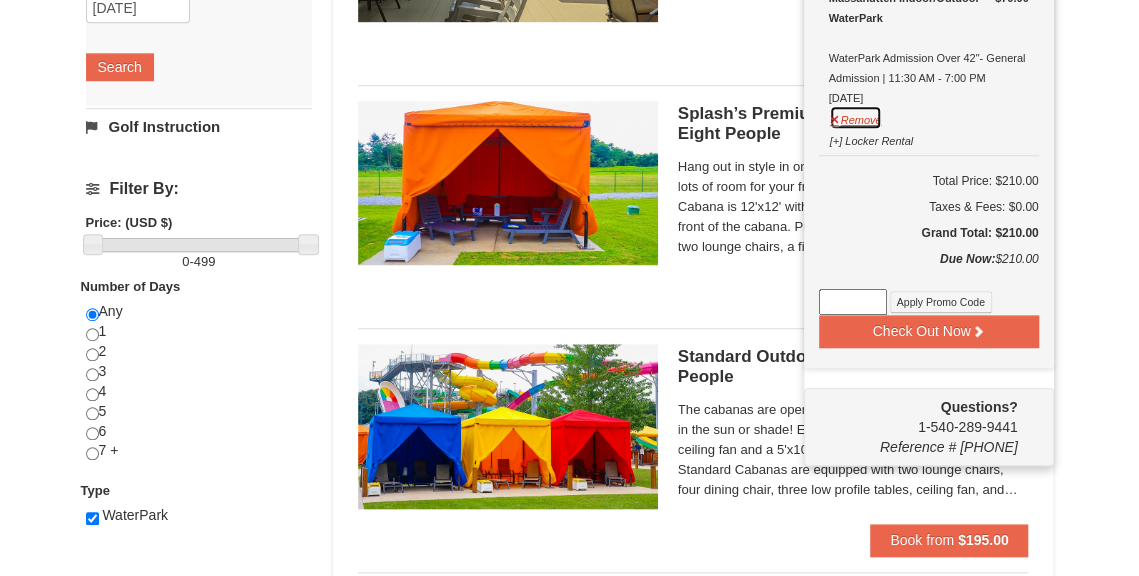 click on "Remove" at bounding box center [856, 117] 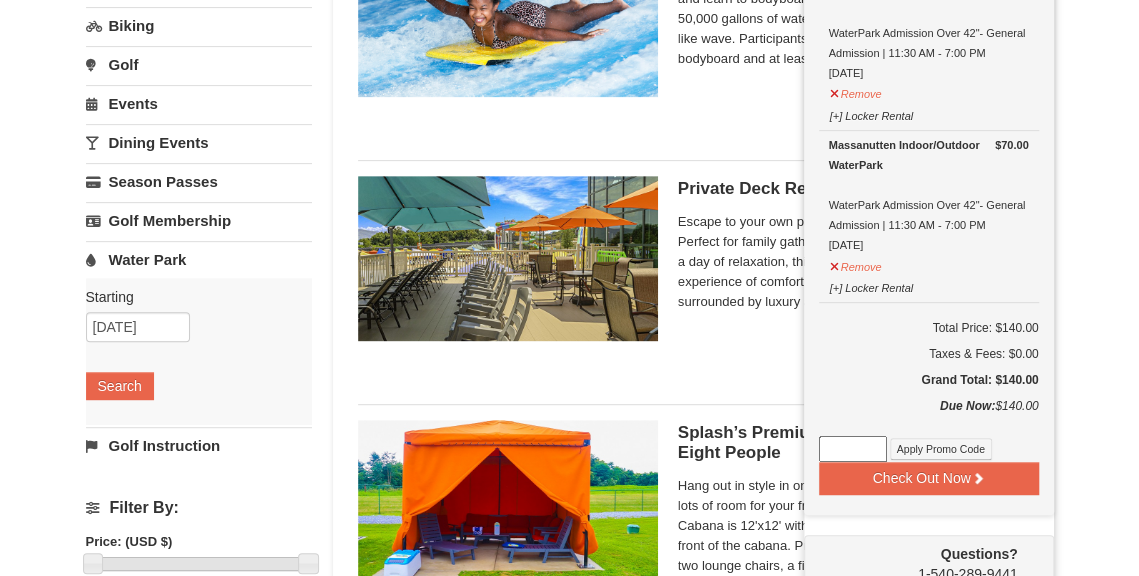 scroll, scrollTop: 263, scrollLeft: 0, axis: vertical 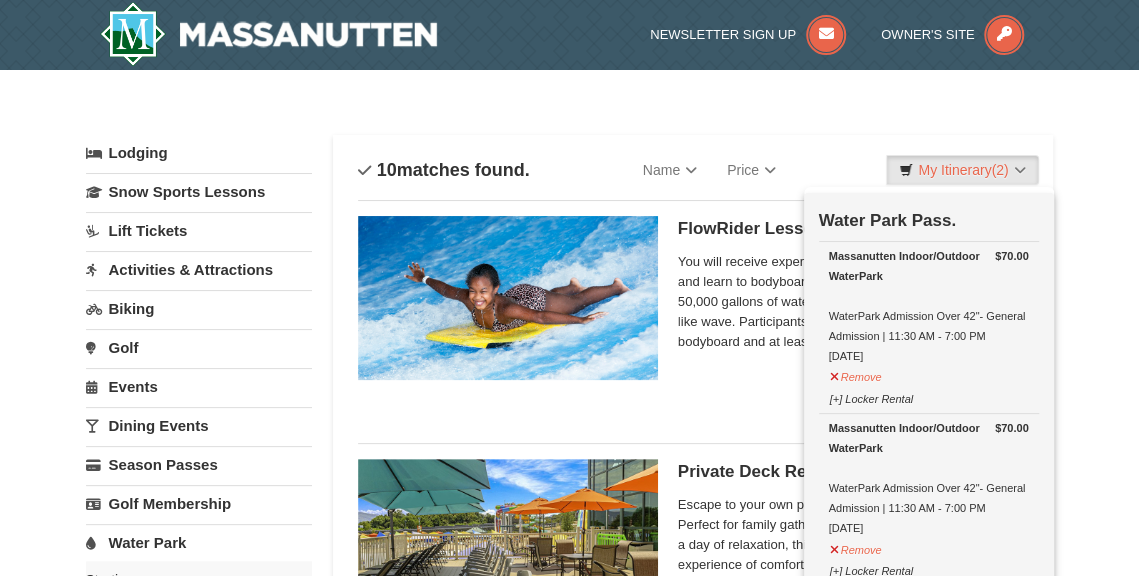 click on "×
Categories
List
Filter
My Itinerary (2)
Check Out Now
Water Park Pass.
$70.00
Massanutten Indoor/Outdoor WaterPark
WaterPark Admission Over 42"- General Admission | 11:30 AM - 7:00 PM
8/16/2025
$70.00" at bounding box center [569, 1379] 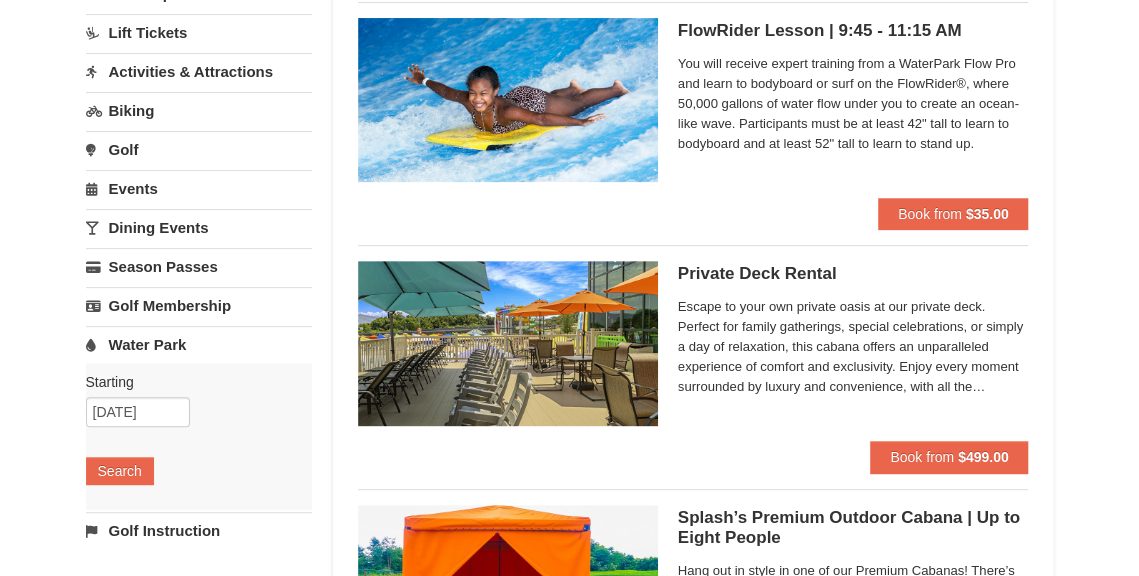 scroll, scrollTop: 0, scrollLeft: 0, axis: both 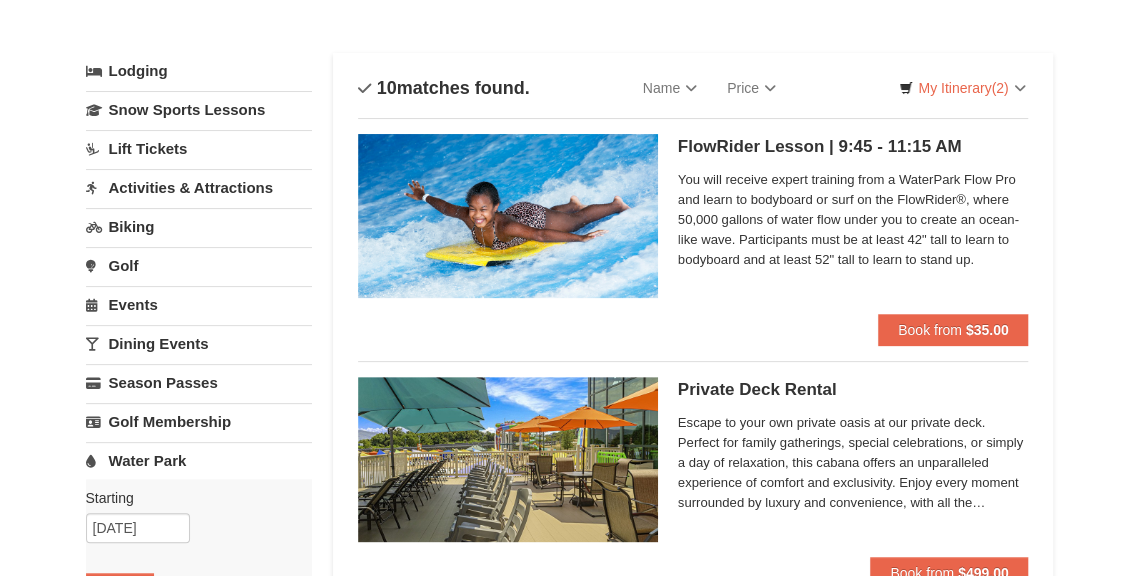 click on "Lodging" at bounding box center (199, 71) 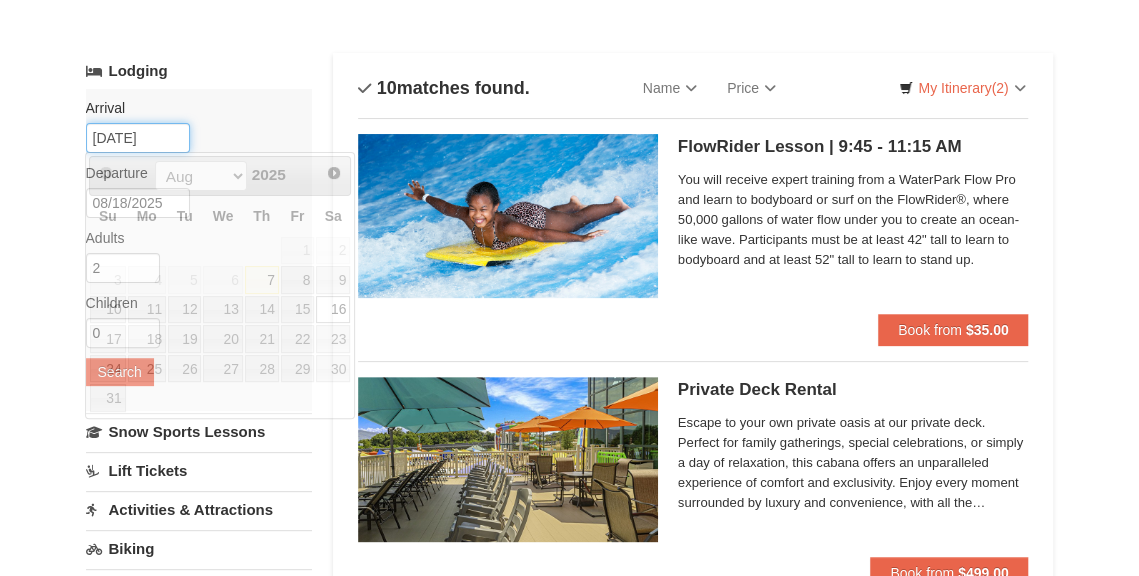 click on "08/16/2025" at bounding box center [138, 138] 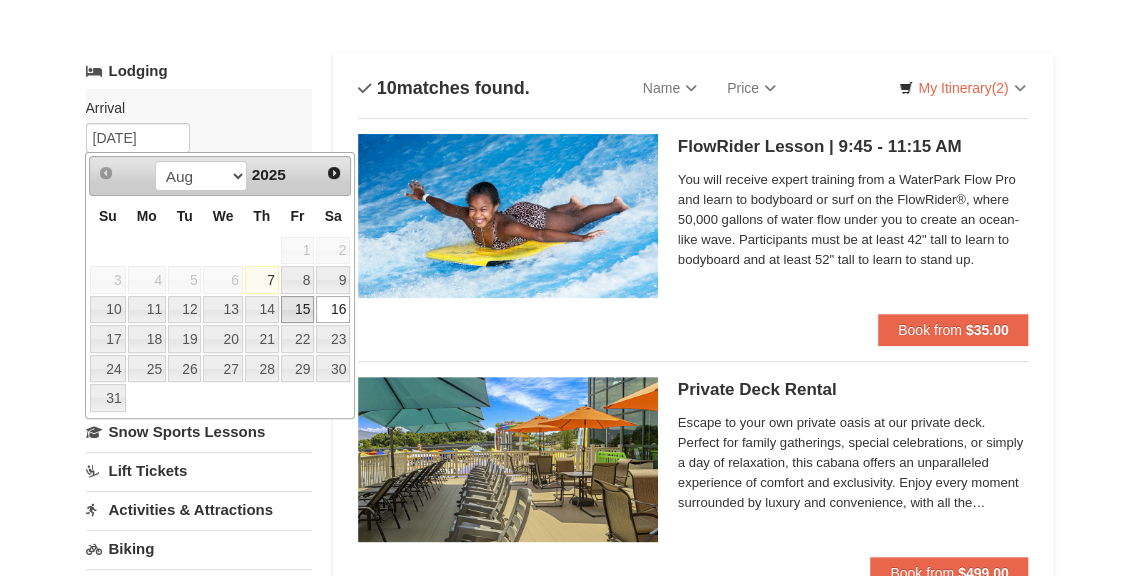 click on "15" at bounding box center (298, 310) 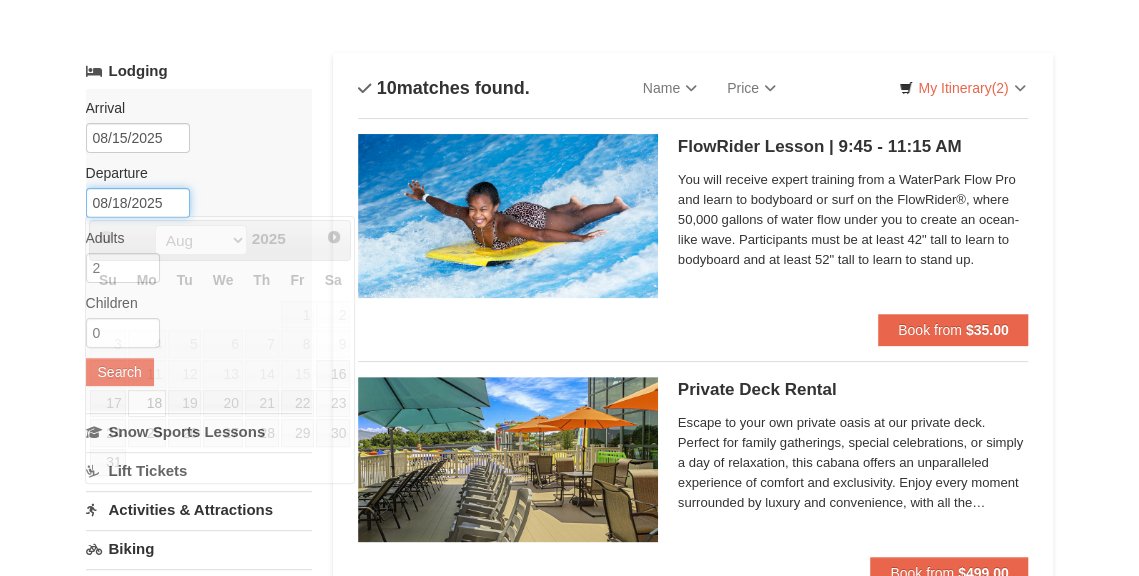 click on "08/18/2025" at bounding box center (138, 203) 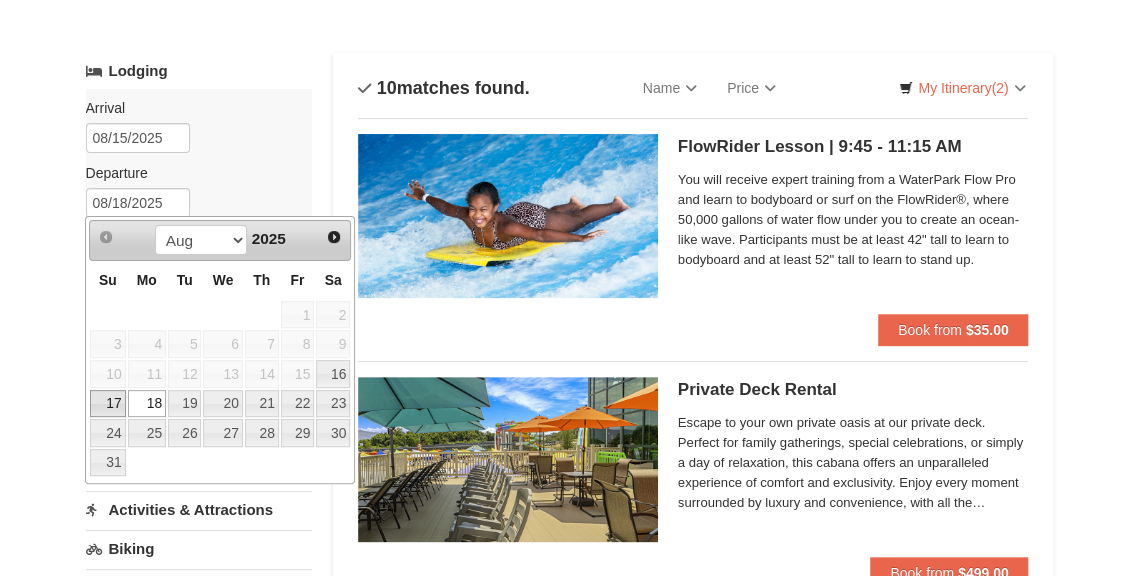 click on "17" at bounding box center [107, 404] 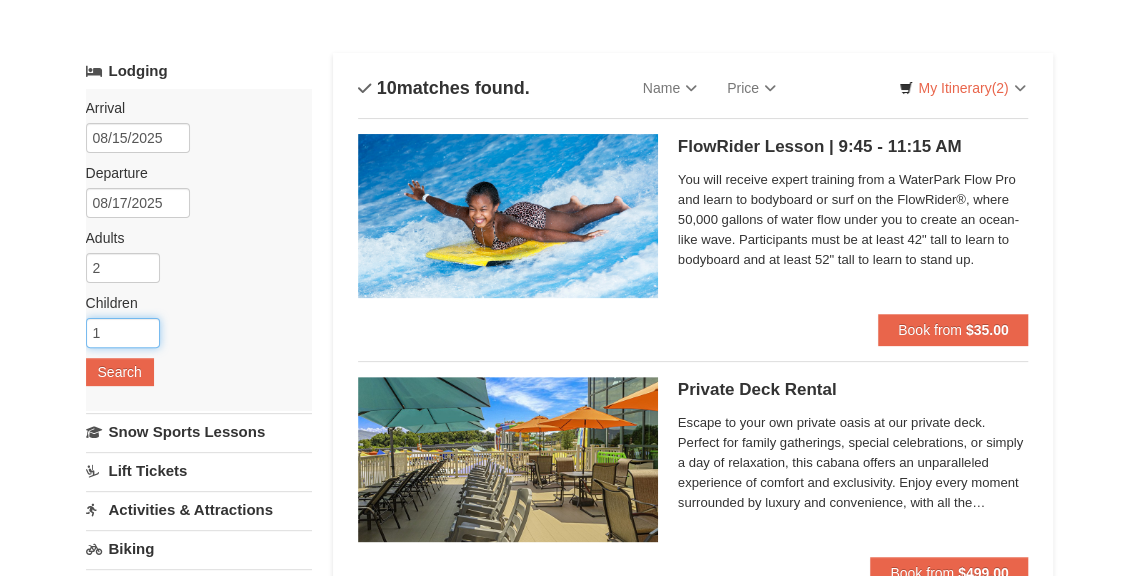 click on "1" at bounding box center [123, 333] 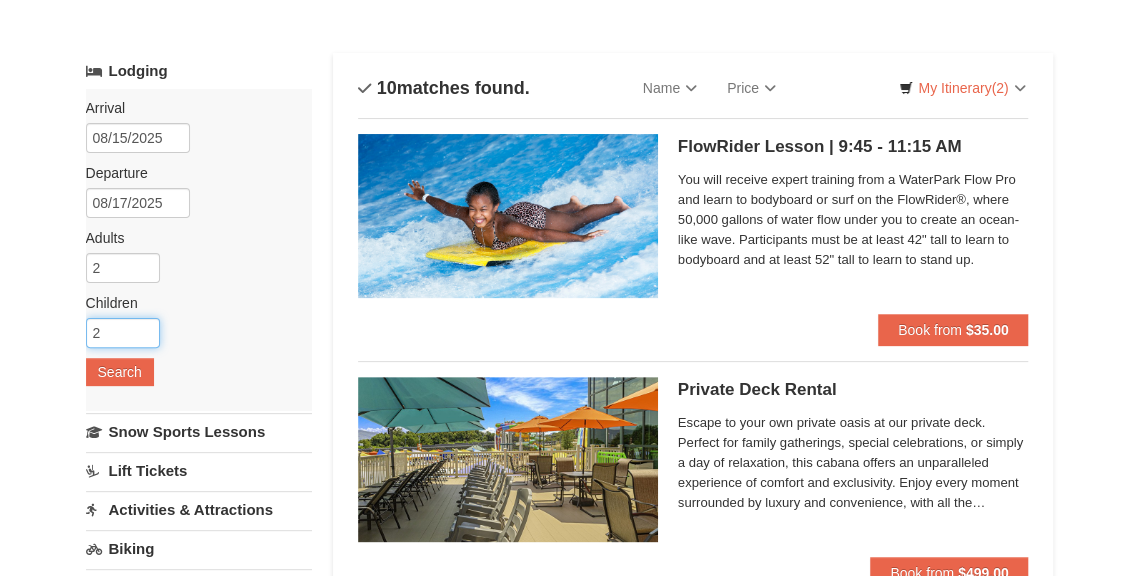 type on "2" 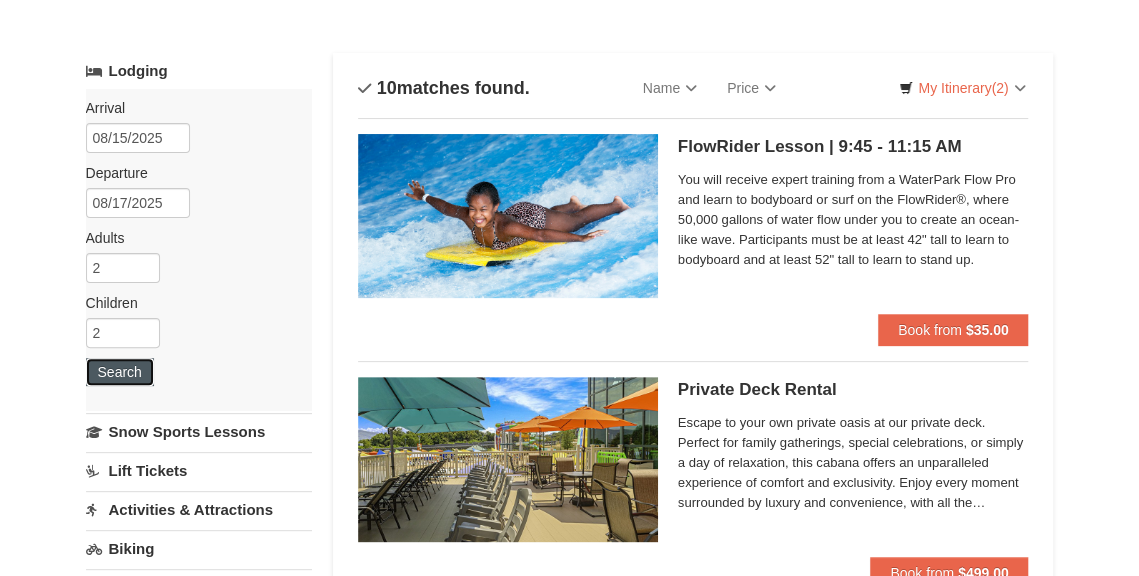 click on "Search" at bounding box center [120, 372] 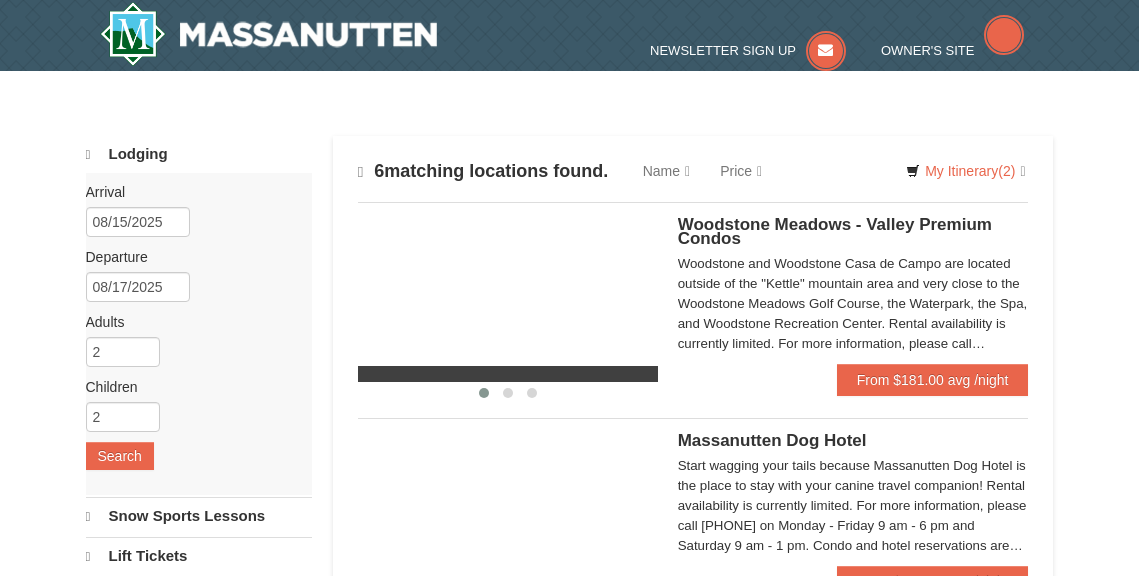 scroll, scrollTop: 0, scrollLeft: 0, axis: both 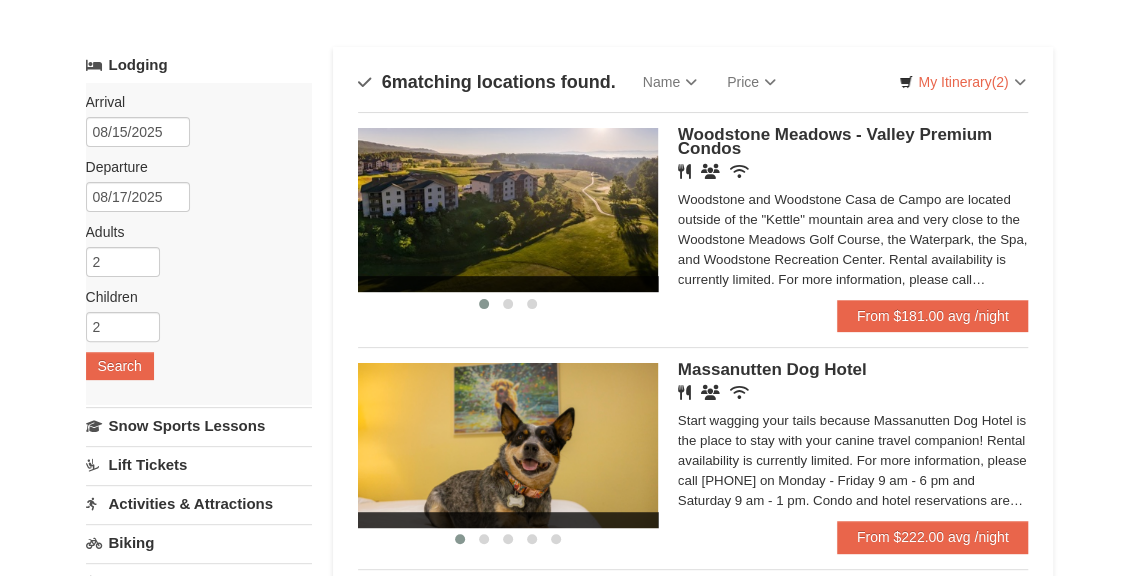 click on "Woodstone Meadows - Valley Premium Condos" at bounding box center [835, 141] 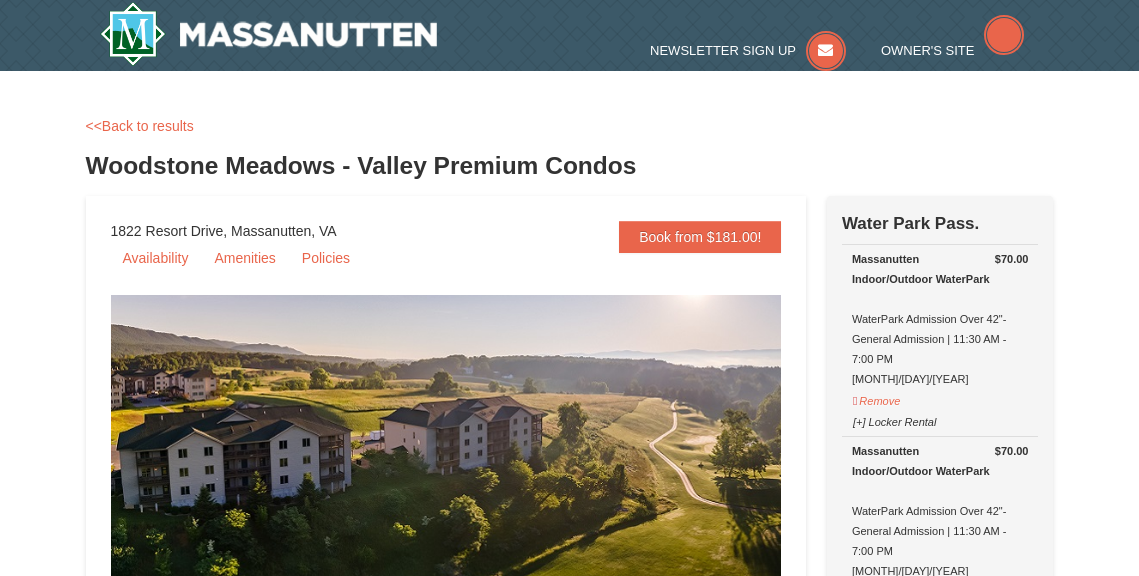 scroll, scrollTop: 0, scrollLeft: 0, axis: both 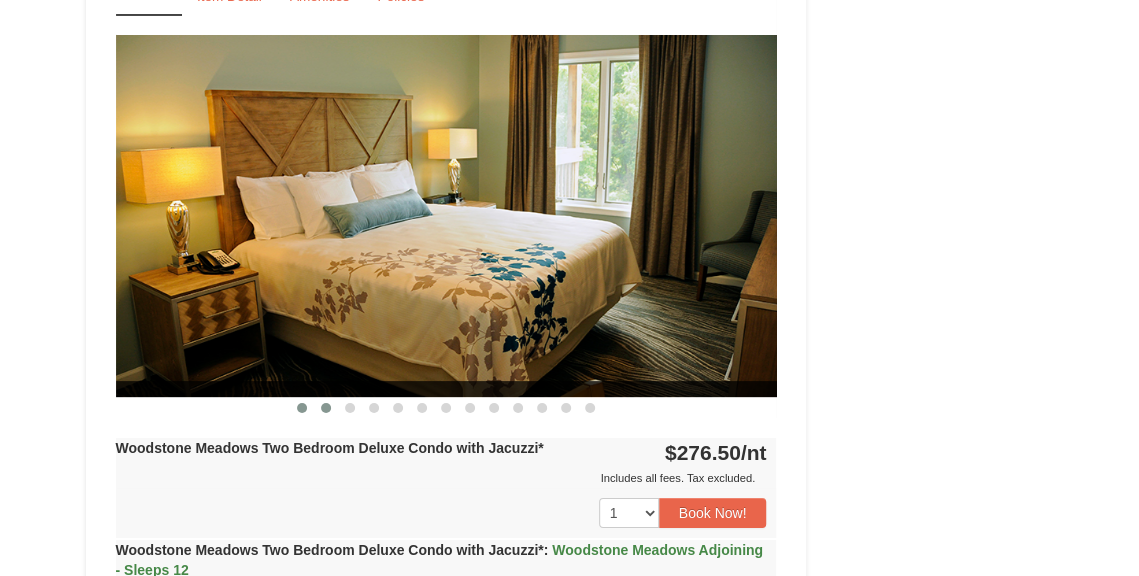 click at bounding box center [326, 408] 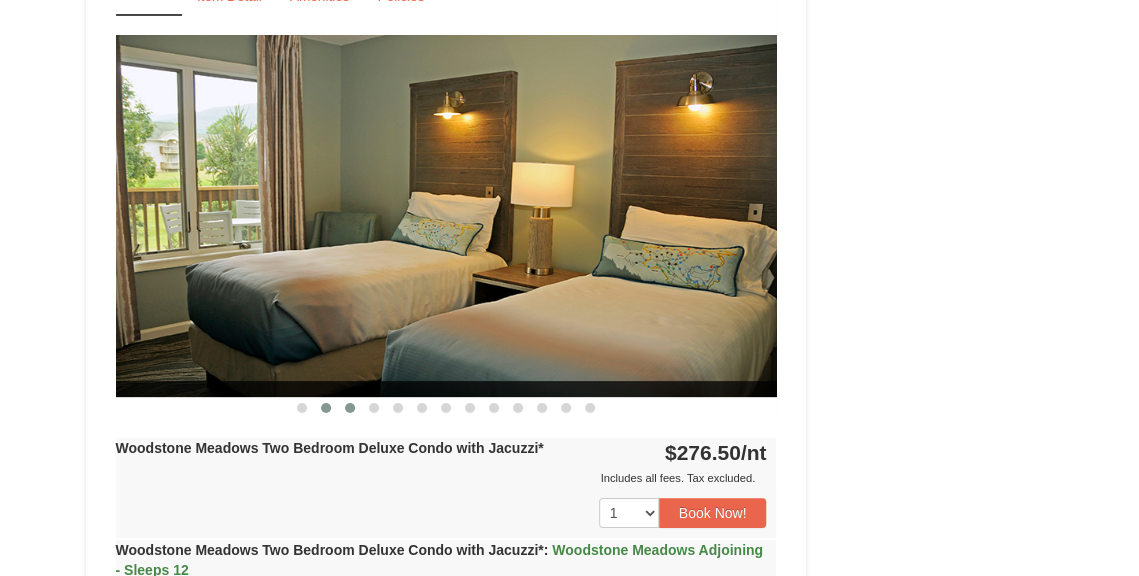 click at bounding box center [350, 408] 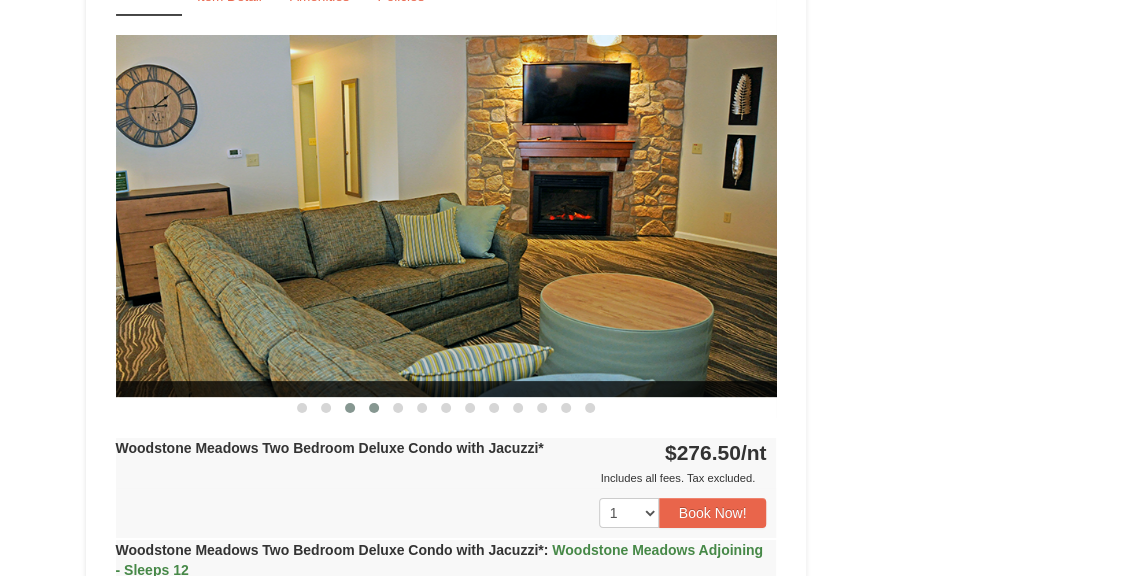 click at bounding box center [374, 408] 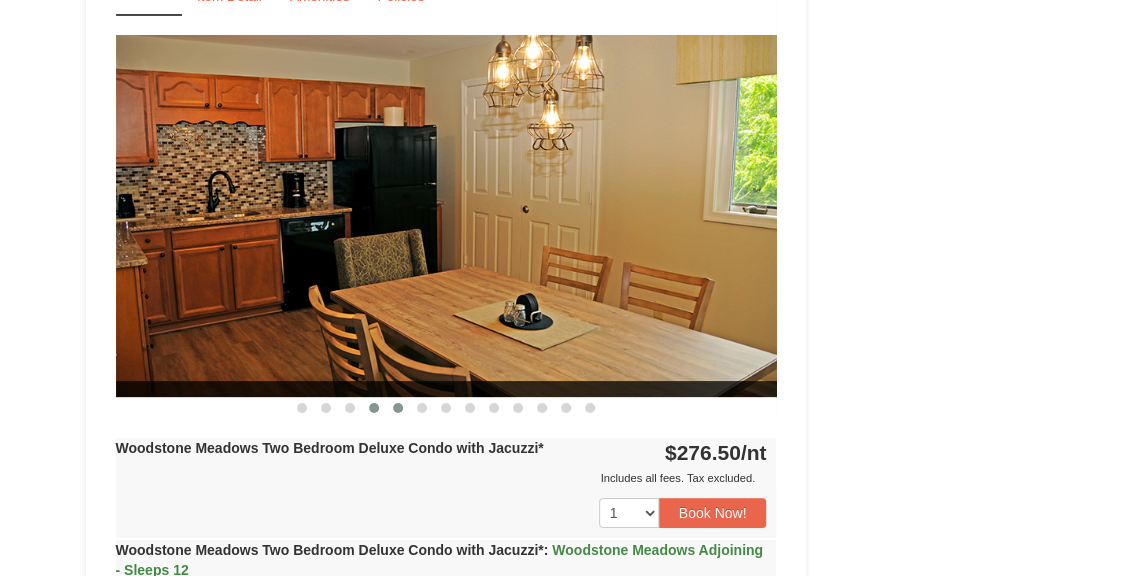 click at bounding box center (398, 408) 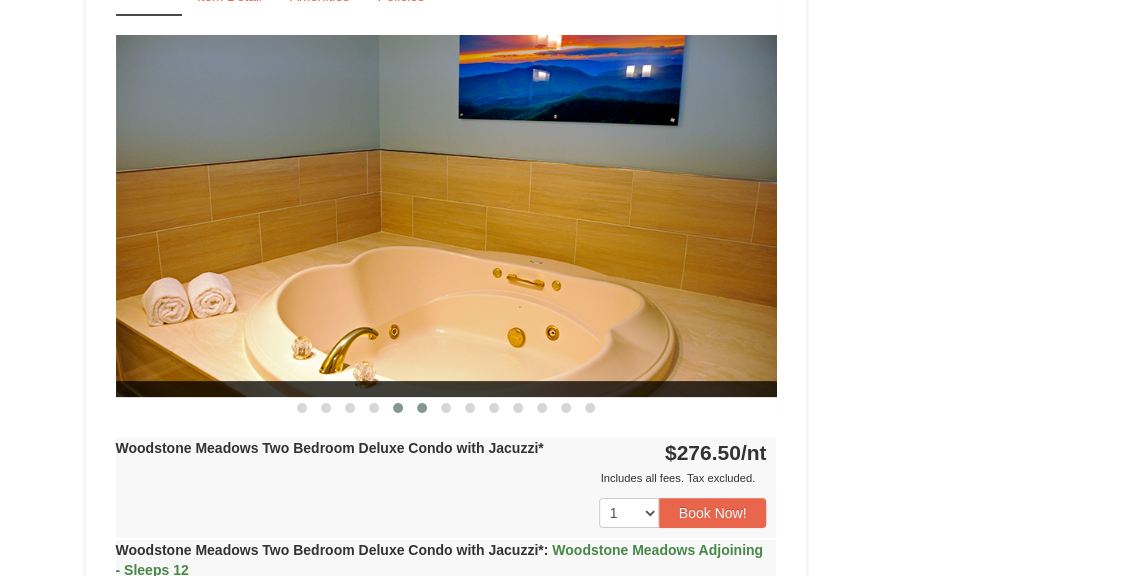 click at bounding box center (422, 408) 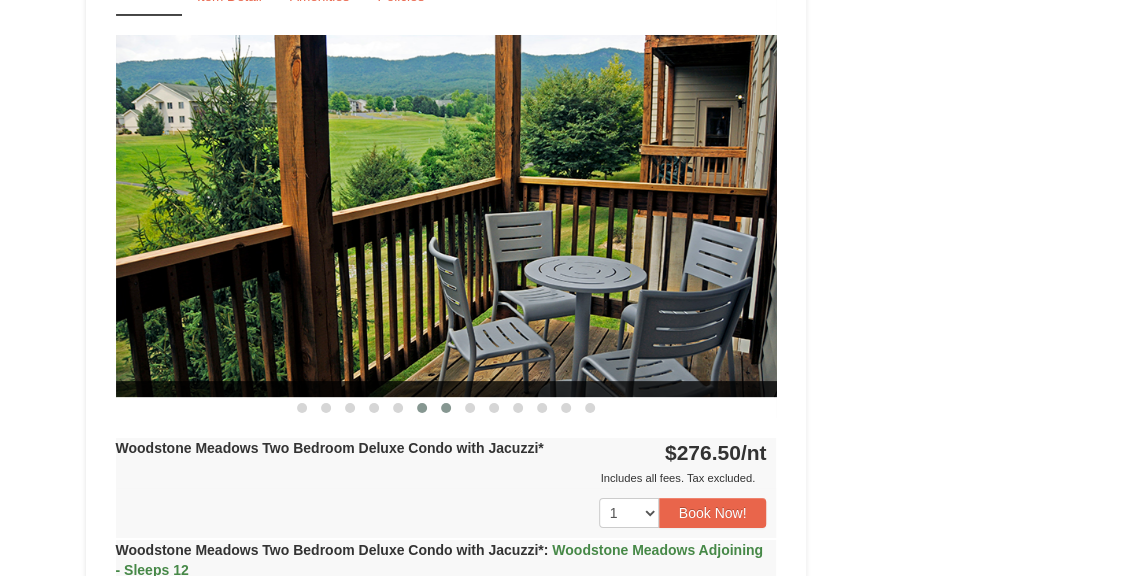 click at bounding box center [446, 408] 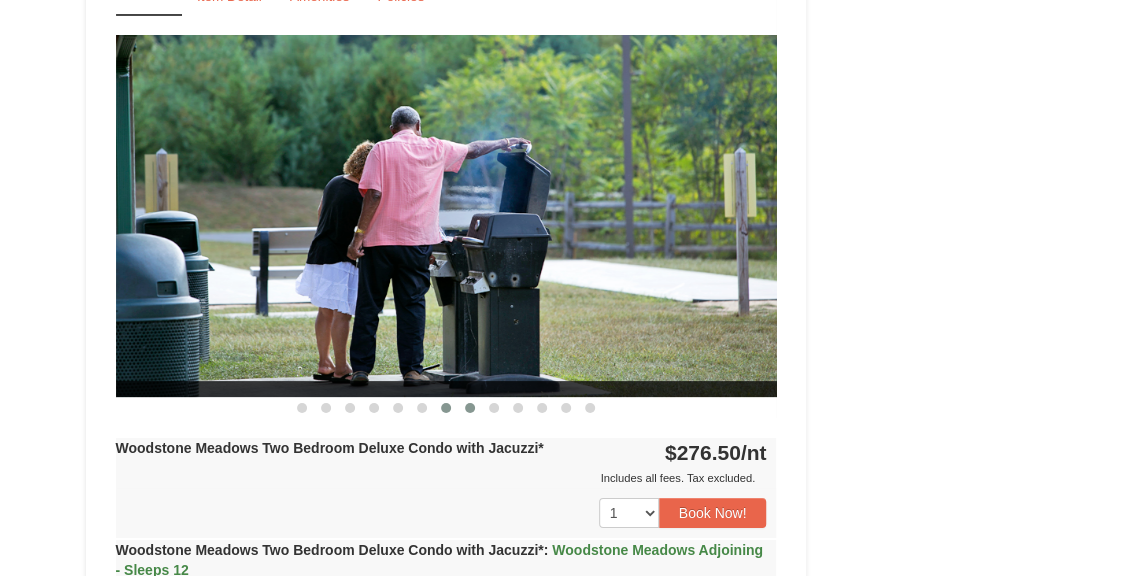 click at bounding box center [470, 408] 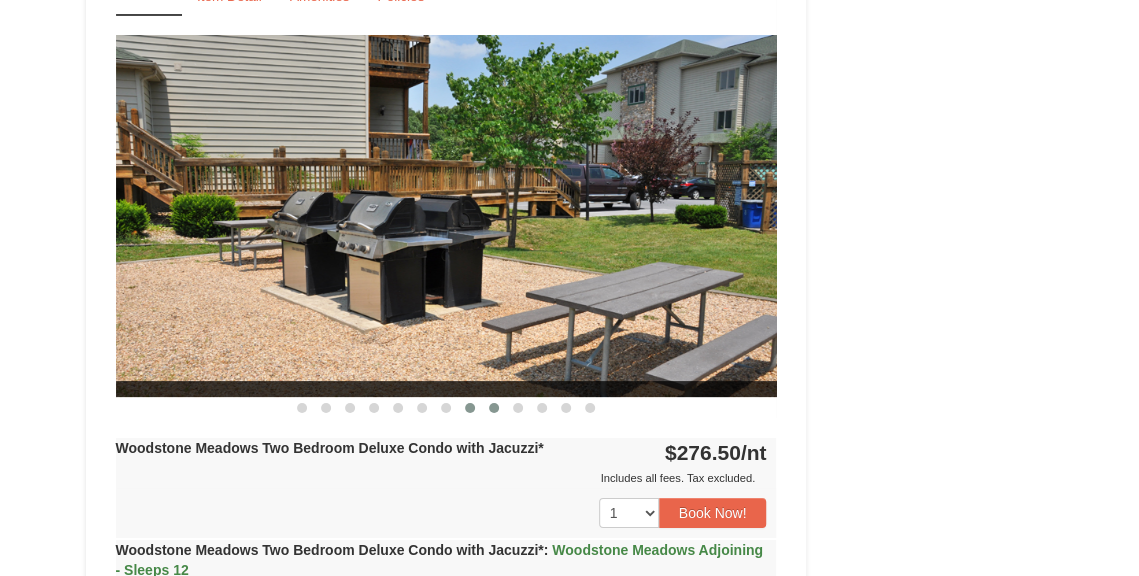 click at bounding box center (494, 408) 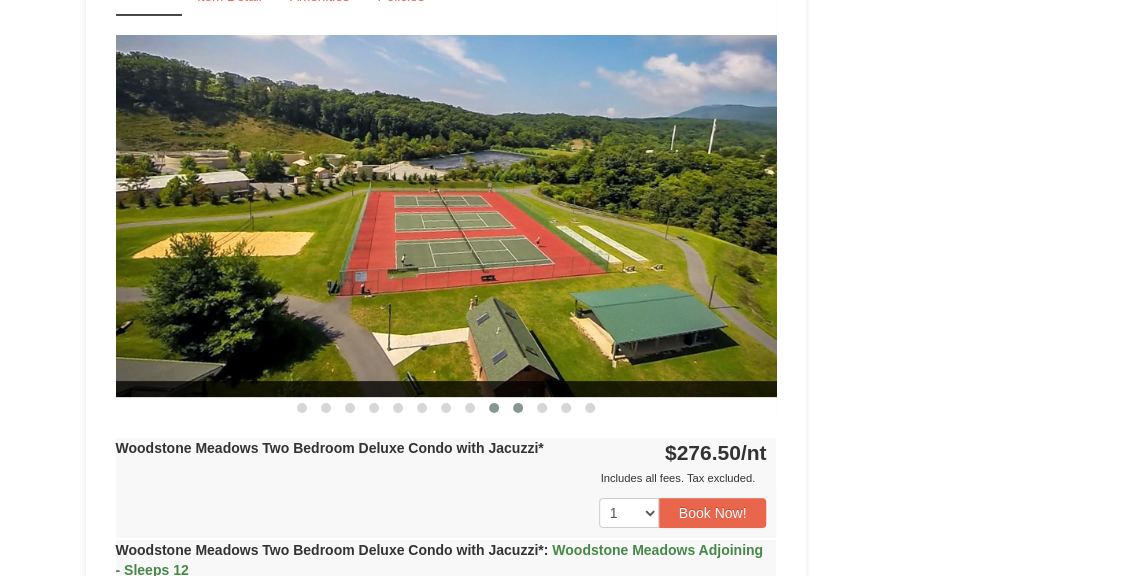 click at bounding box center [518, 408] 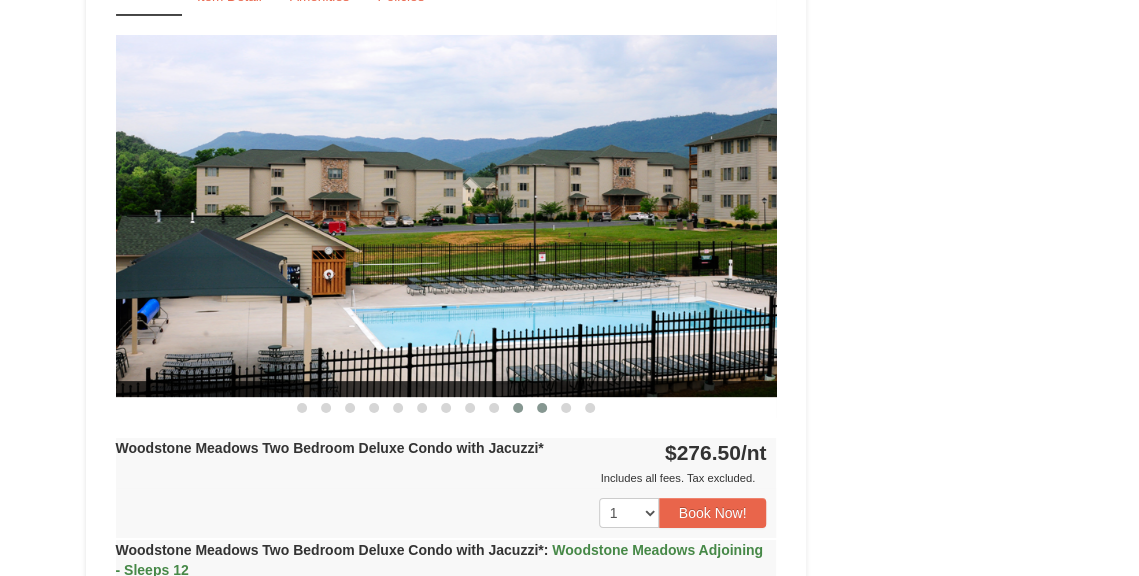 click at bounding box center (542, 408) 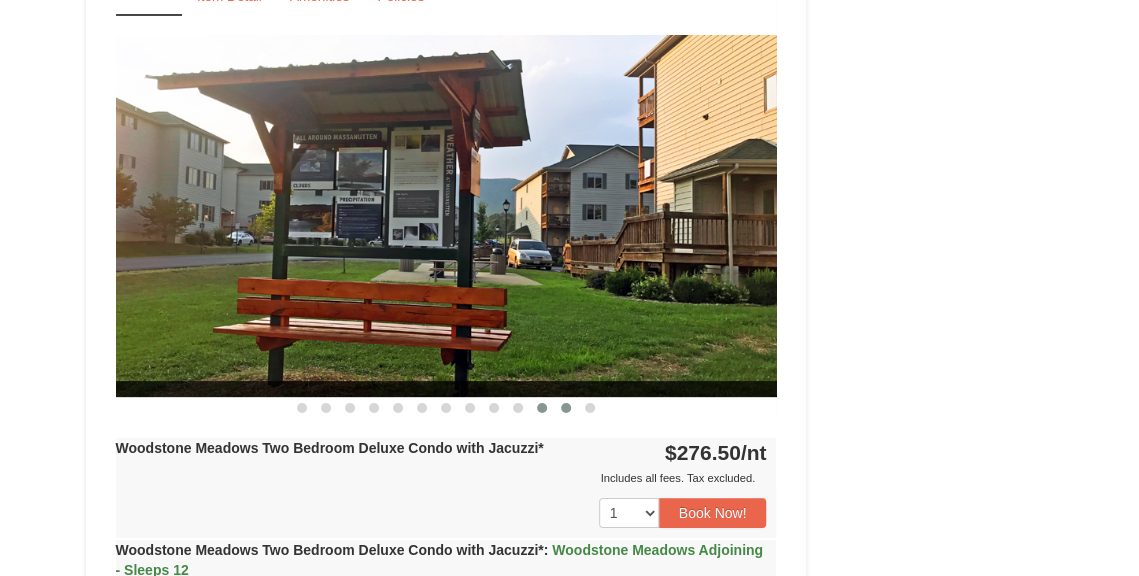 click at bounding box center [566, 408] 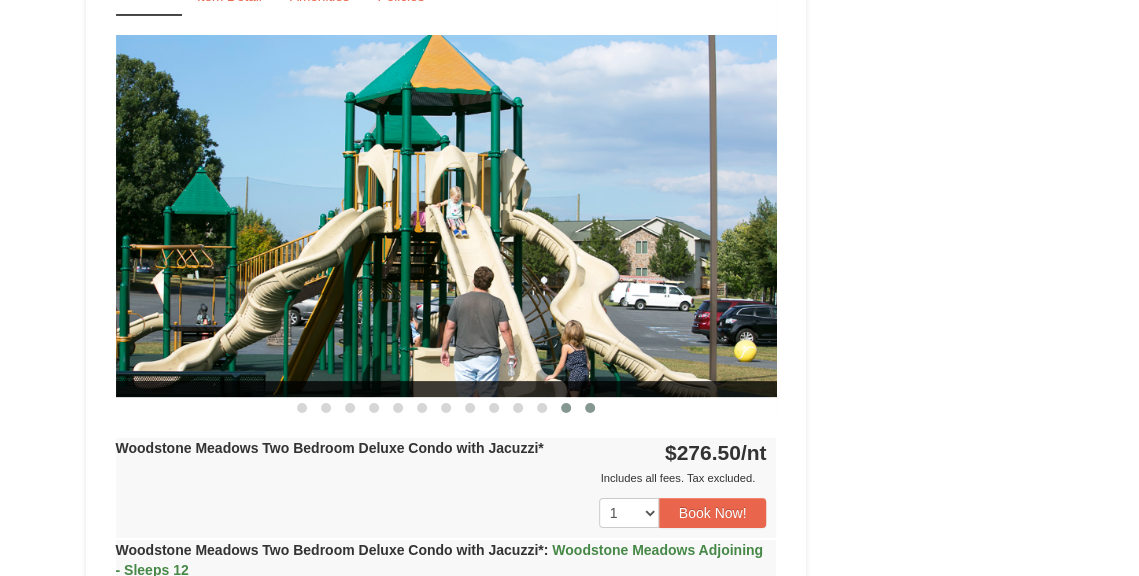 click at bounding box center (590, 408) 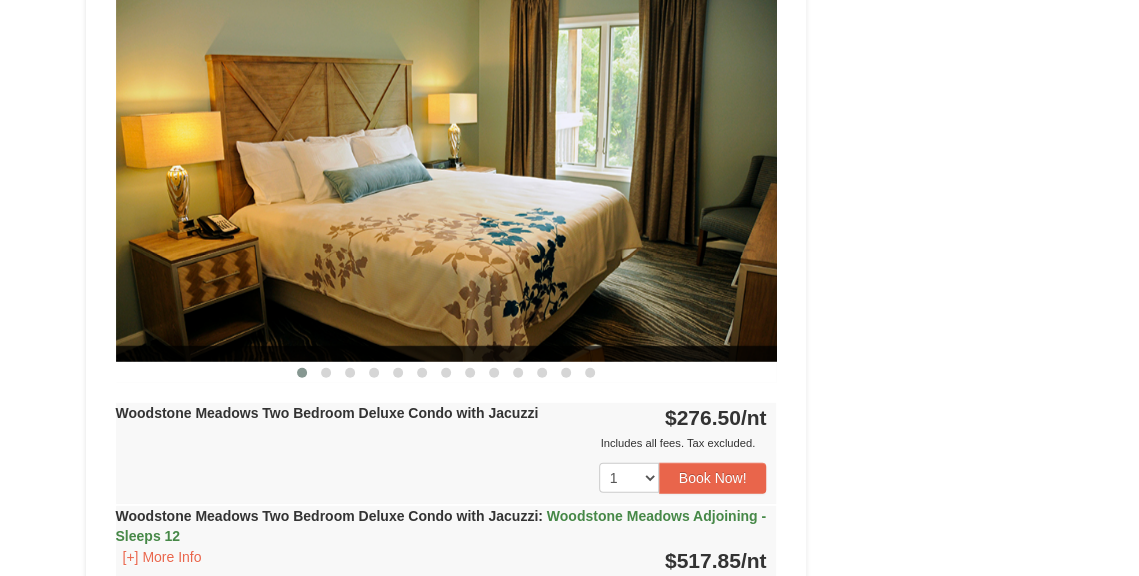 scroll, scrollTop: 2503, scrollLeft: 0, axis: vertical 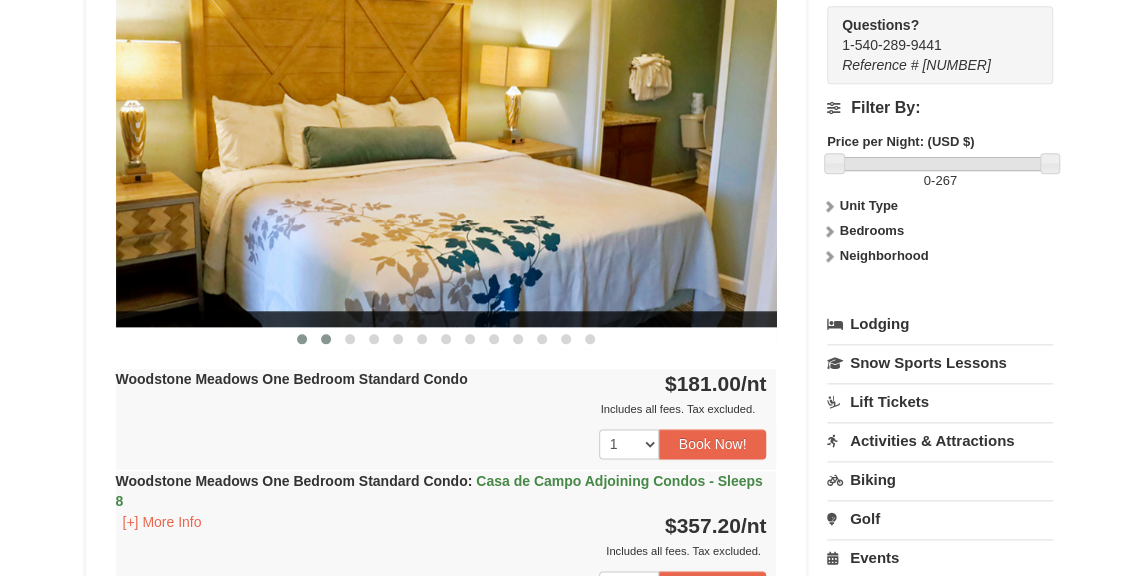 click at bounding box center (326, 339) 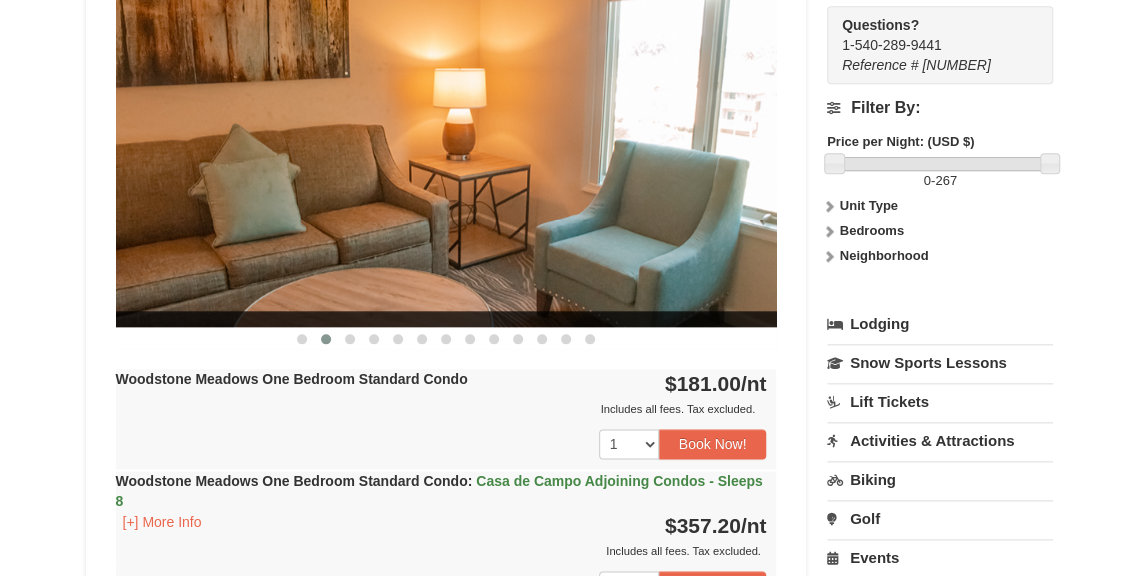 click at bounding box center (326, 339) 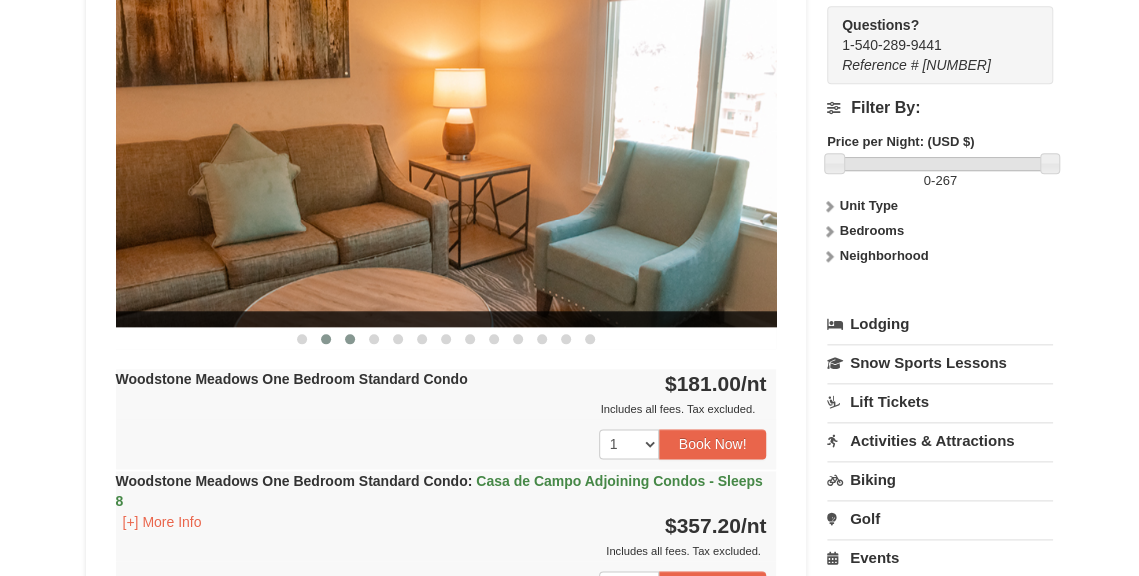 click at bounding box center [350, 339] 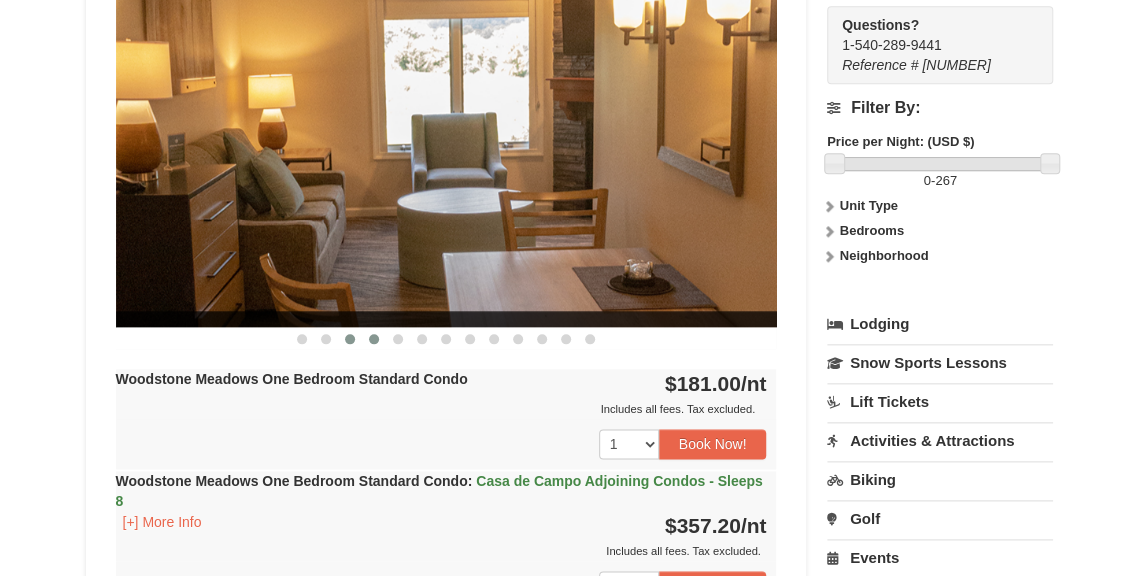 click at bounding box center (374, 339) 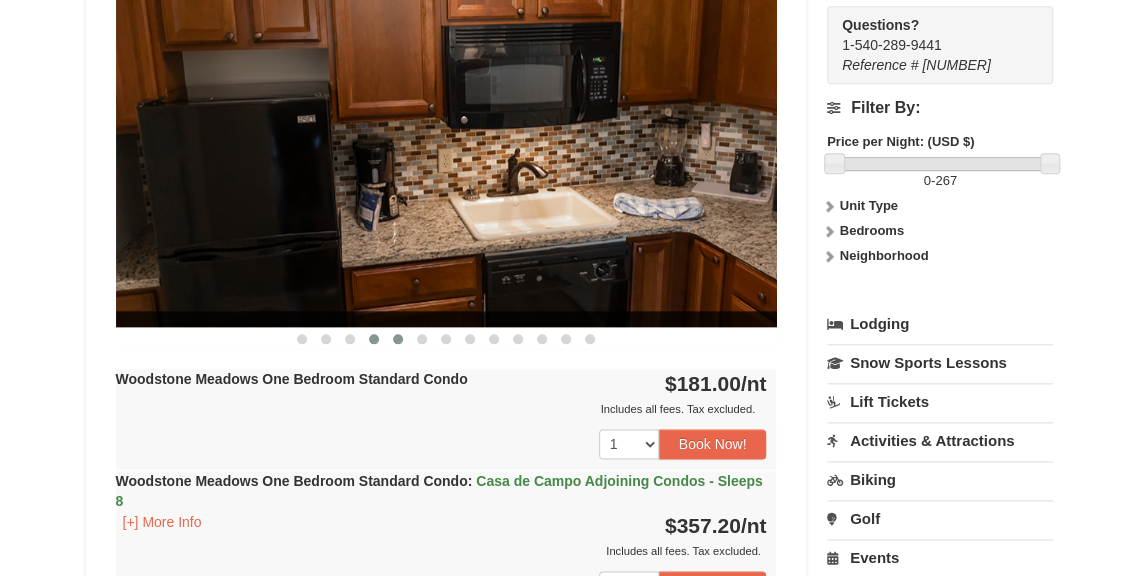 click at bounding box center (398, 339) 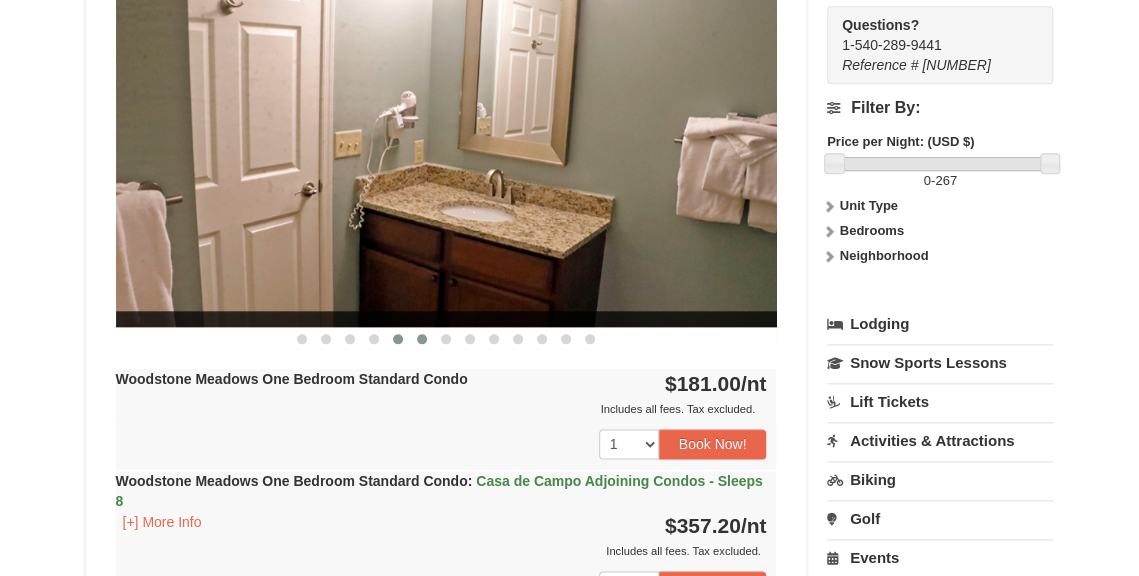 click at bounding box center (422, 339) 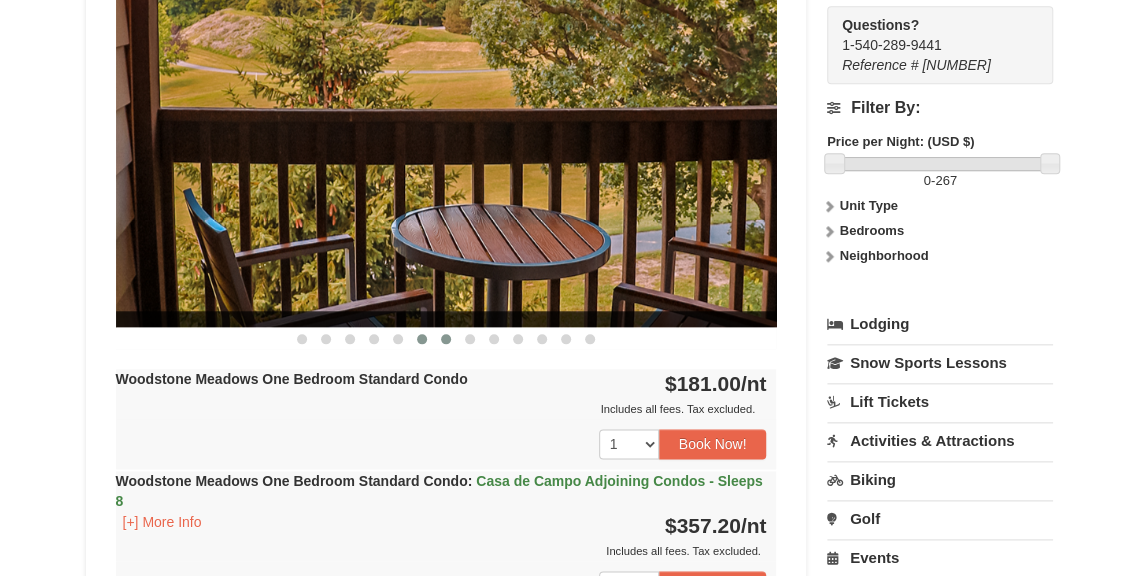 click at bounding box center (446, 339) 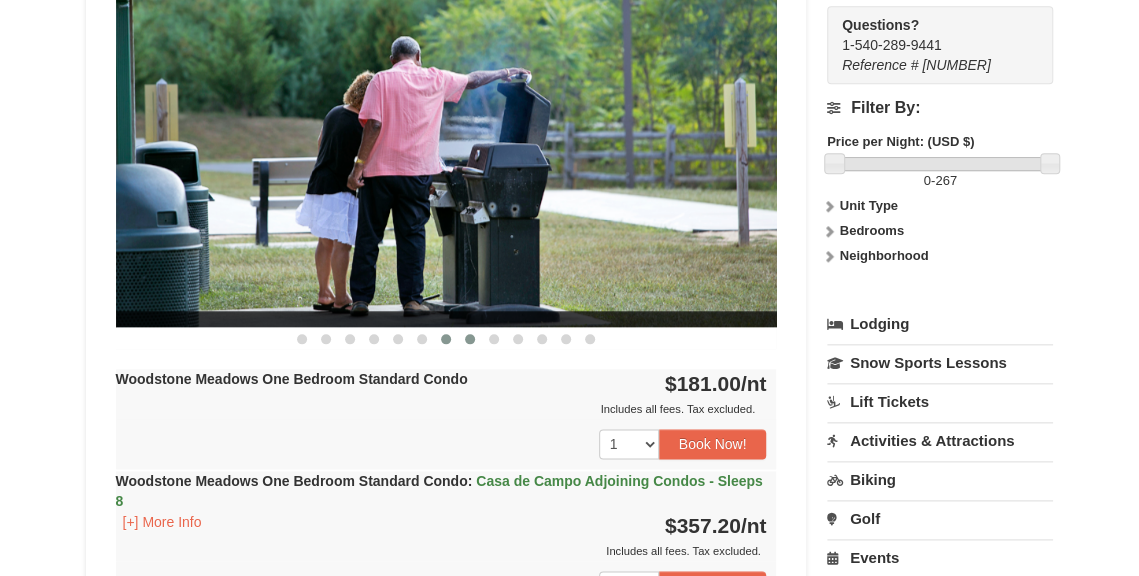 click at bounding box center (470, 339) 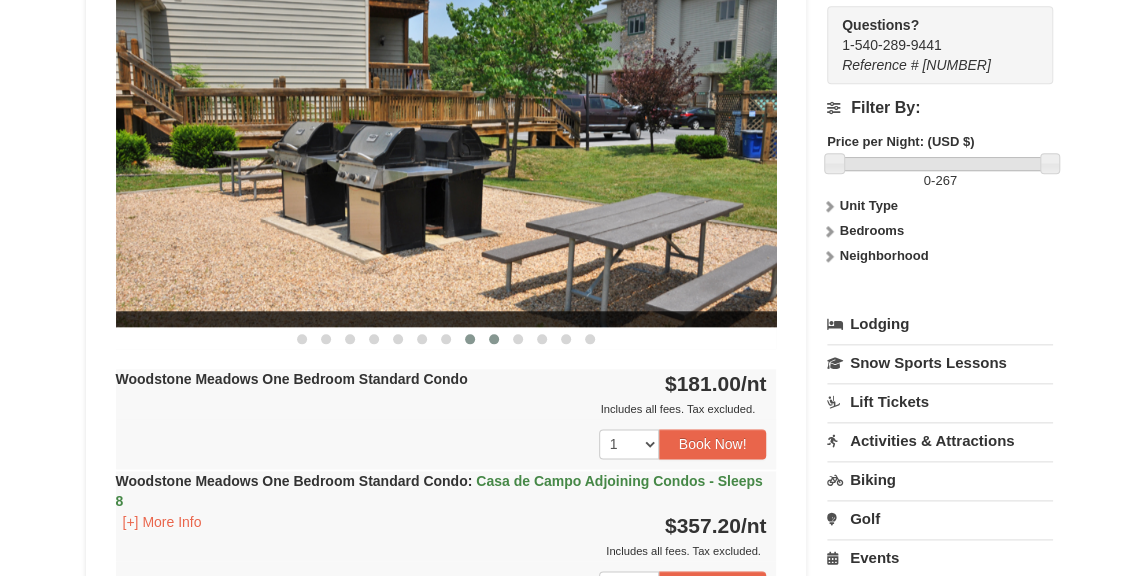 click at bounding box center (494, 339) 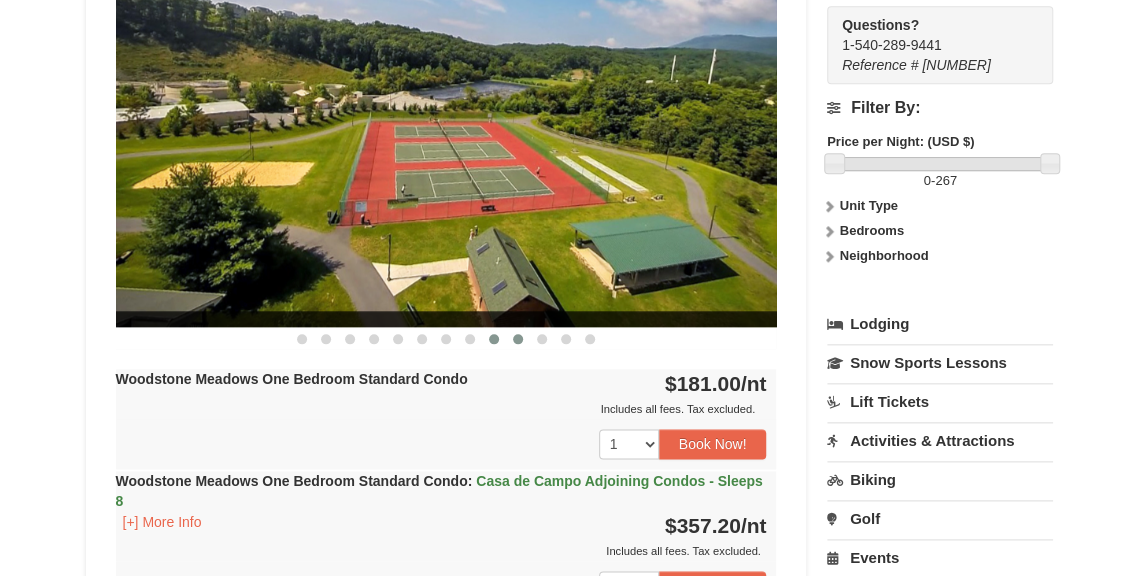 click at bounding box center [518, 339] 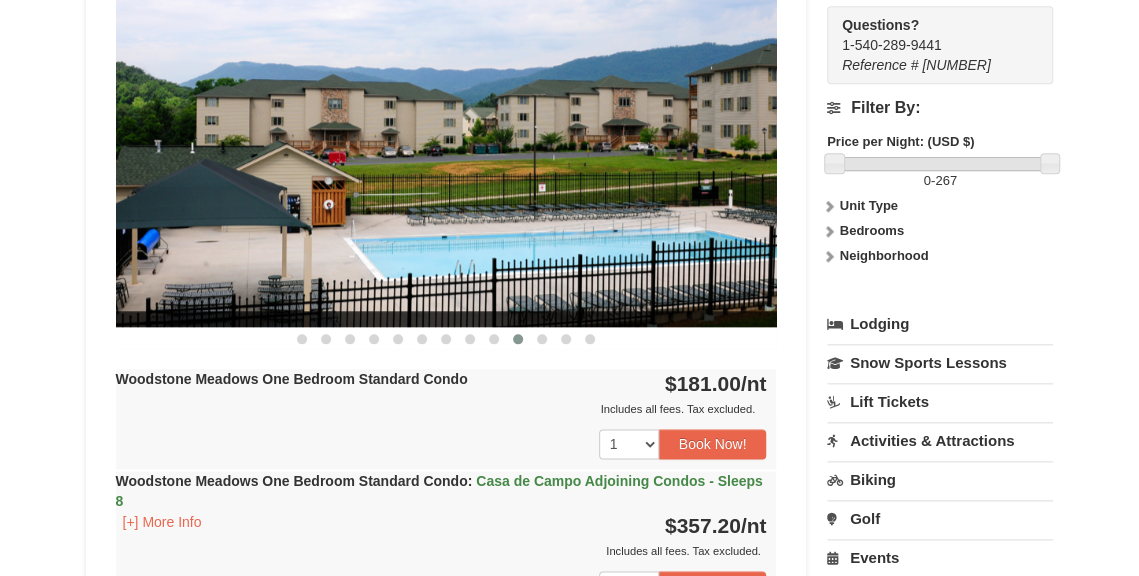 drag, startPoint x: 1138, startPoint y: 122, endPoint x: 1146, endPoint y: 114, distance: 11.313708 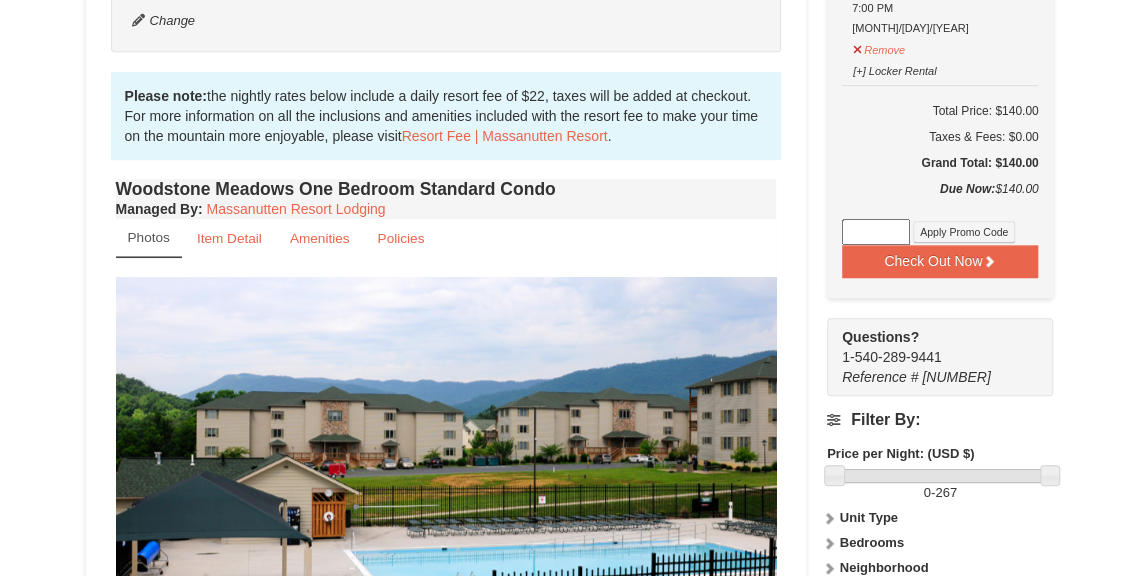 scroll, scrollTop: 559, scrollLeft: 0, axis: vertical 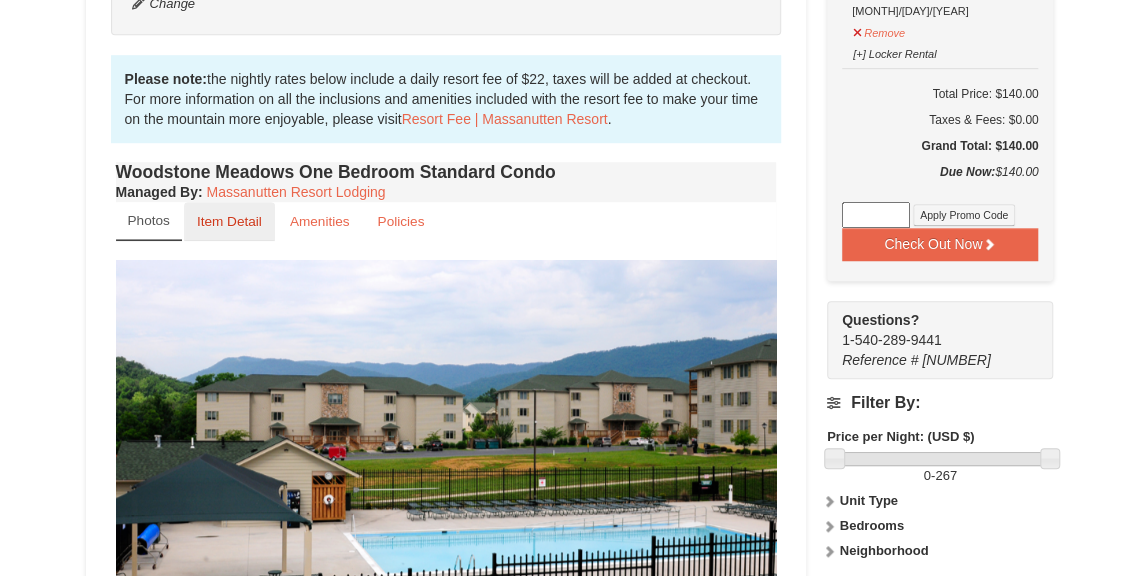 click on "Item Detail" at bounding box center [229, 221] 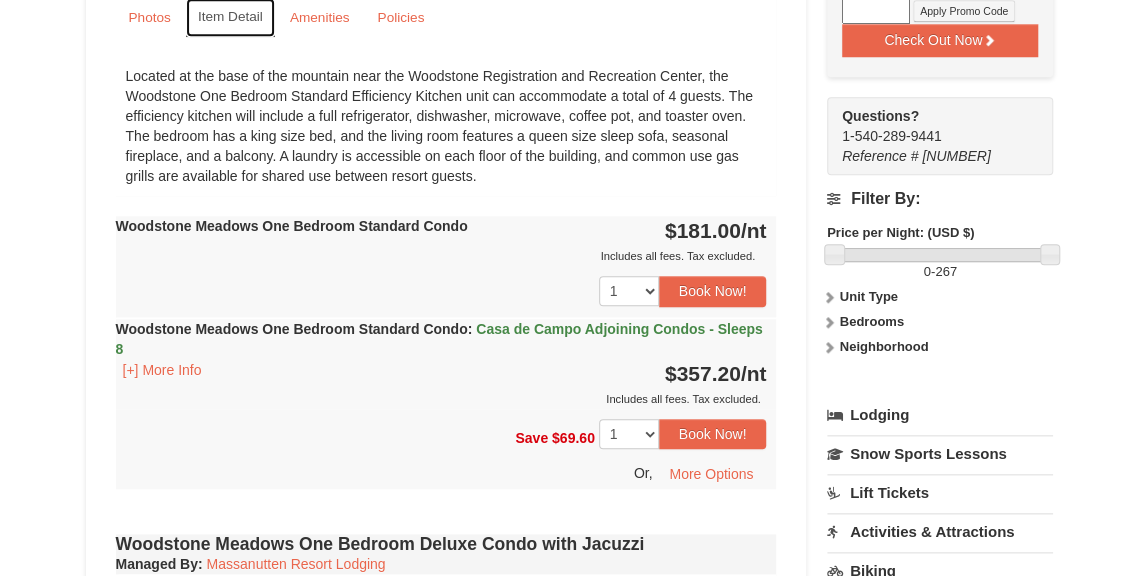 scroll, scrollTop: 771, scrollLeft: 0, axis: vertical 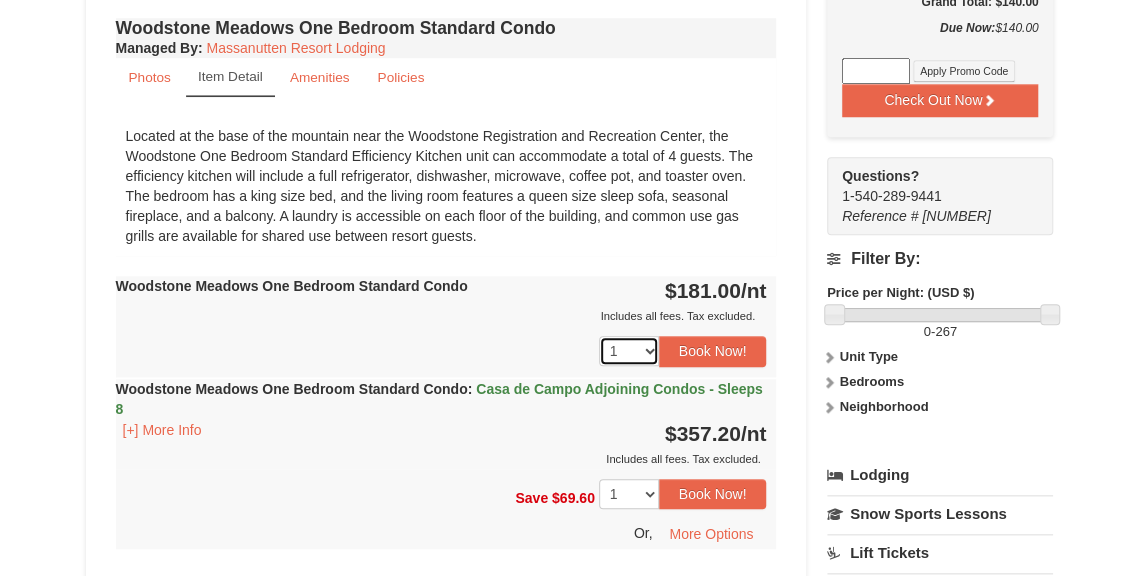 click on "1
2
3
4
5
6
7
8
9
10
11
12
13
14 15 16 17 18" at bounding box center (629, 351) 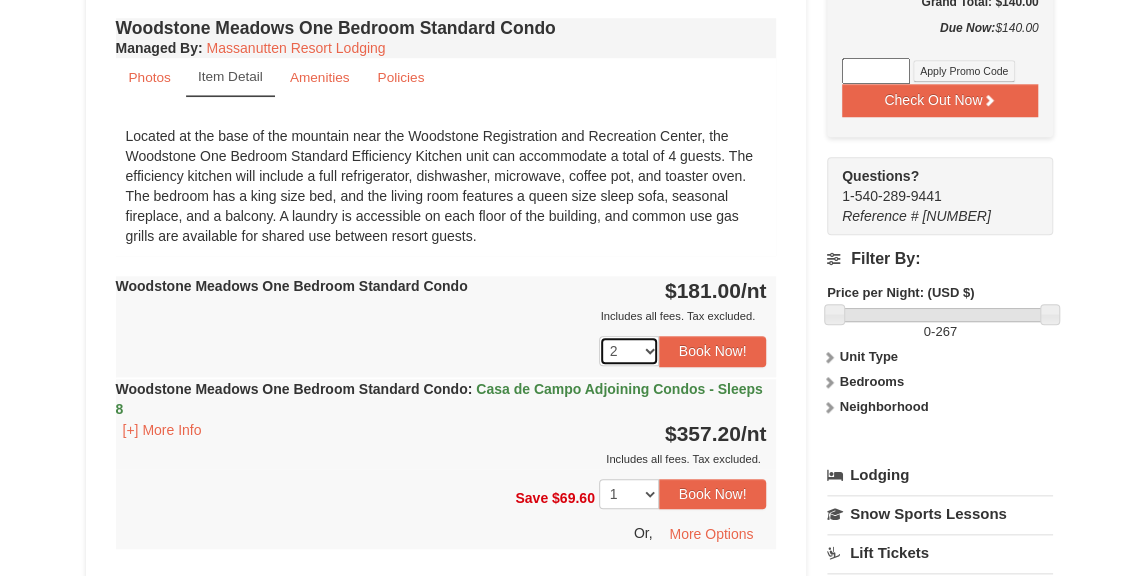 click on "1
2
3
4
5
6
7
8
9
10
11
12
13
14 15 16 17 18" at bounding box center (629, 351) 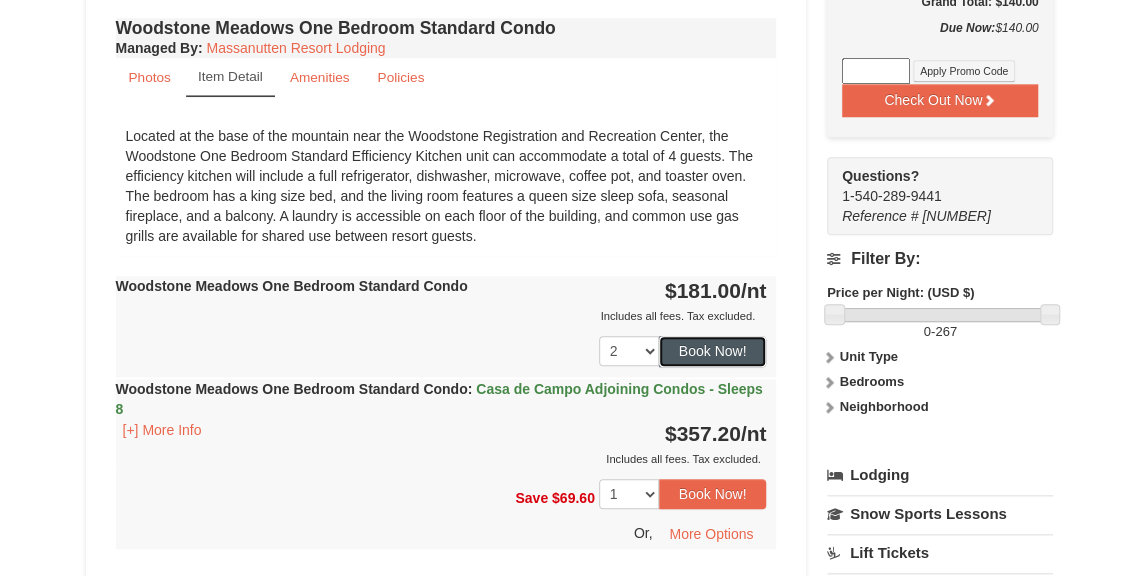 click on "Book Now!" at bounding box center (713, 351) 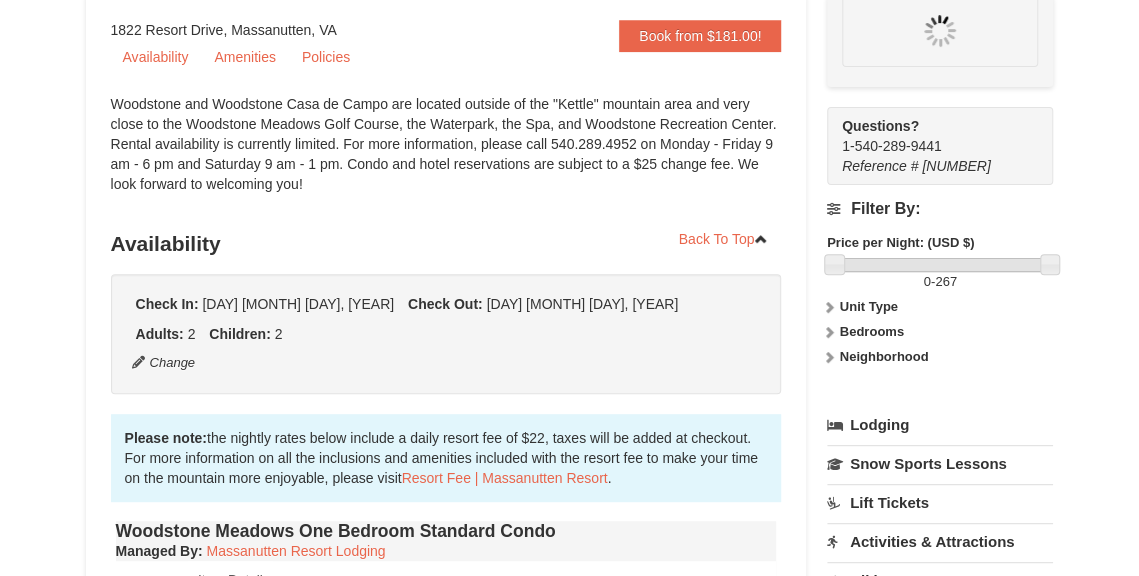 scroll, scrollTop: 195, scrollLeft: 0, axis: vertical 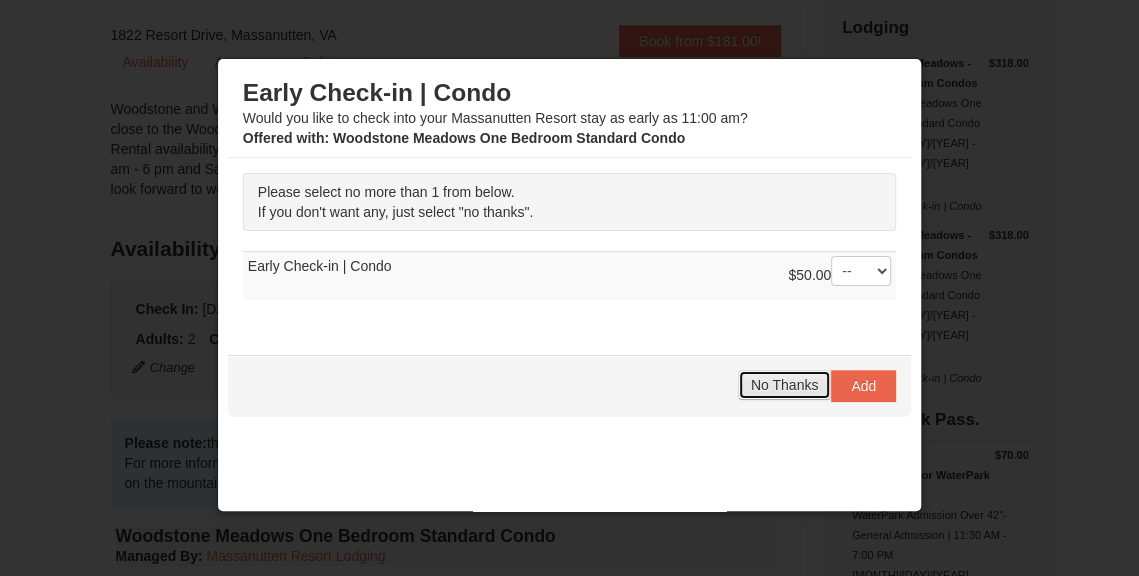 click on "No Thanks" at bounding box center [784, 385] 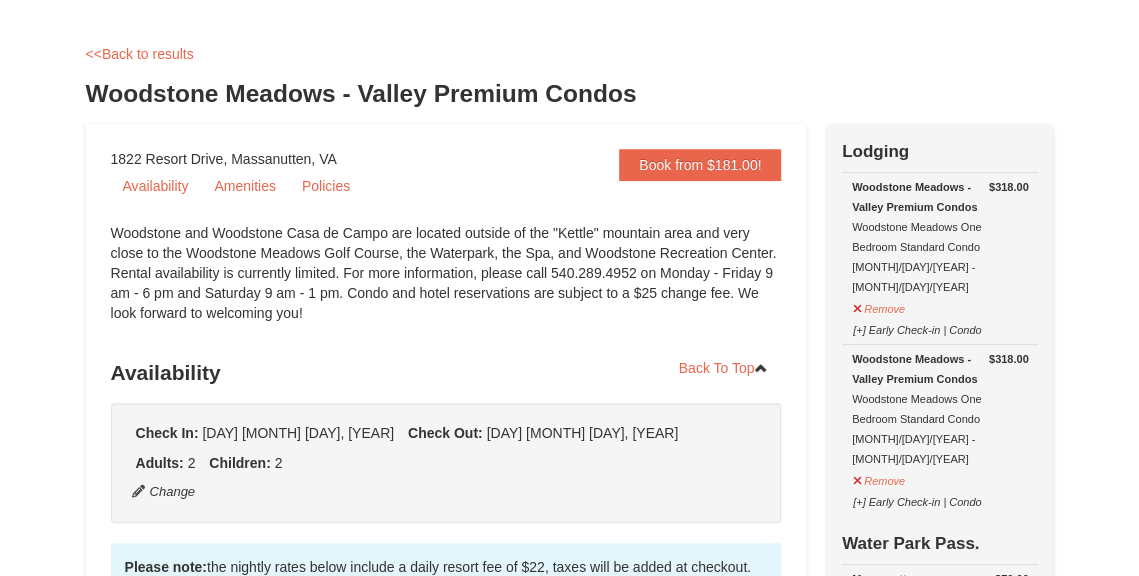scroll, scrollTop: 0, scrollLeft: 0, axis: both 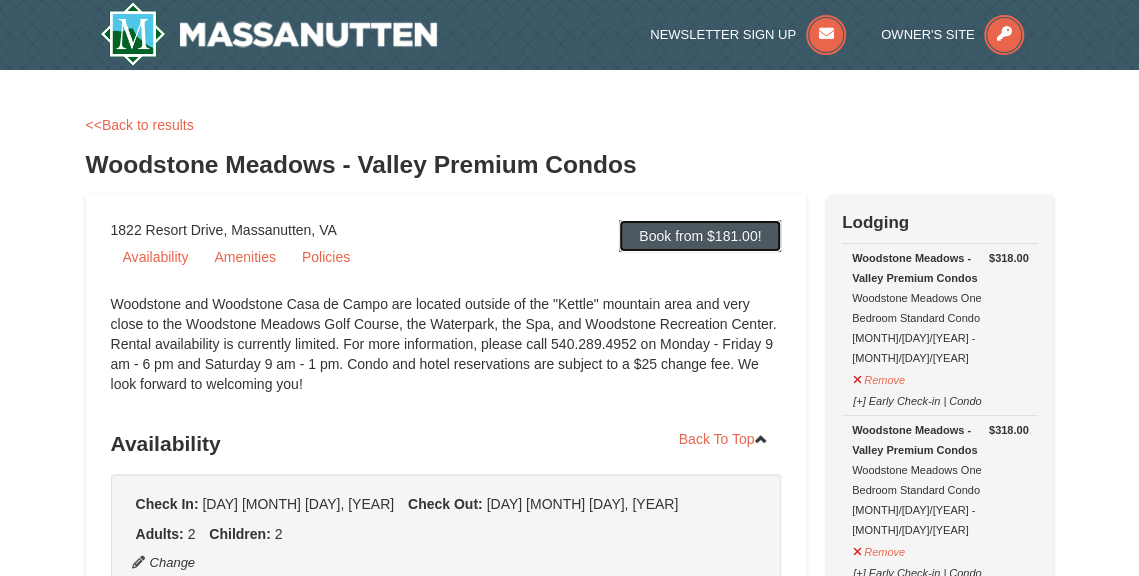 click on "Book from $181.00!" at bounding box center [700, 236] 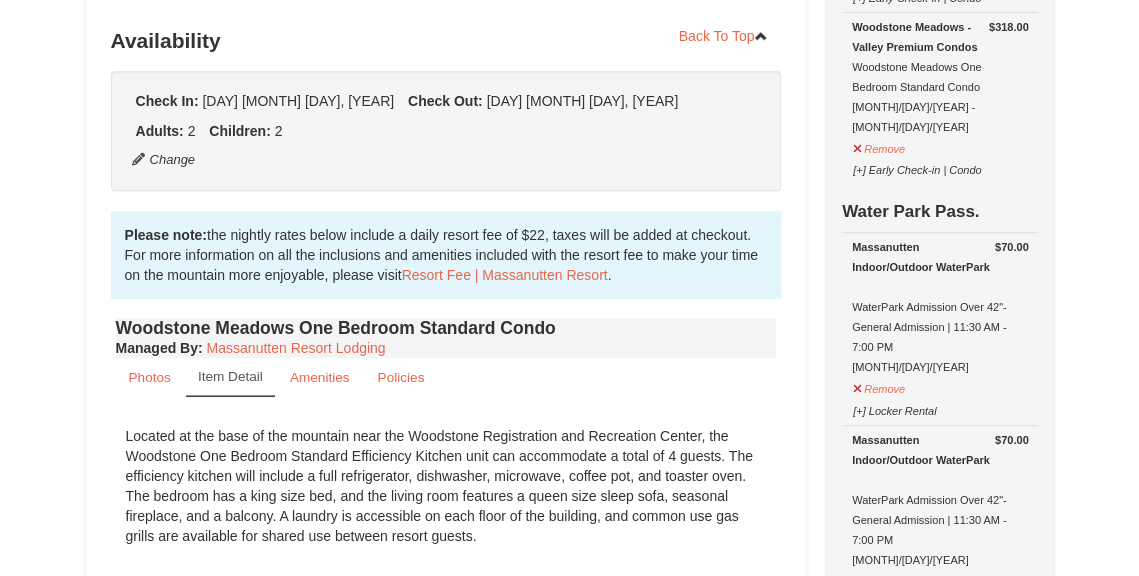 scroll, scrollTop: 424, scrollLeft: 0, axis: vertical 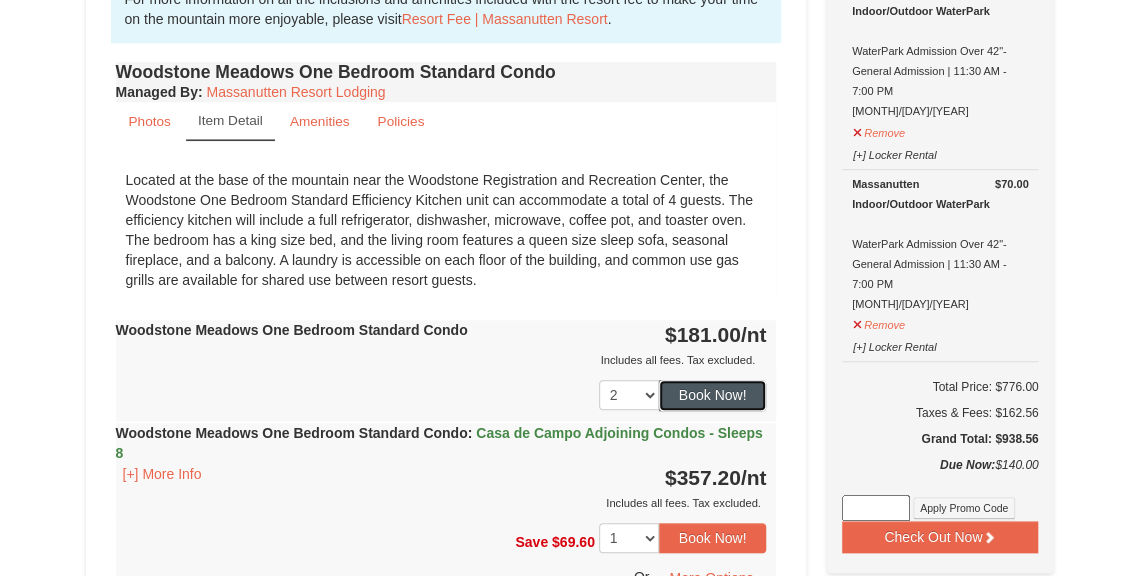 click on "Book Now!" at bounding box center [713, 395] 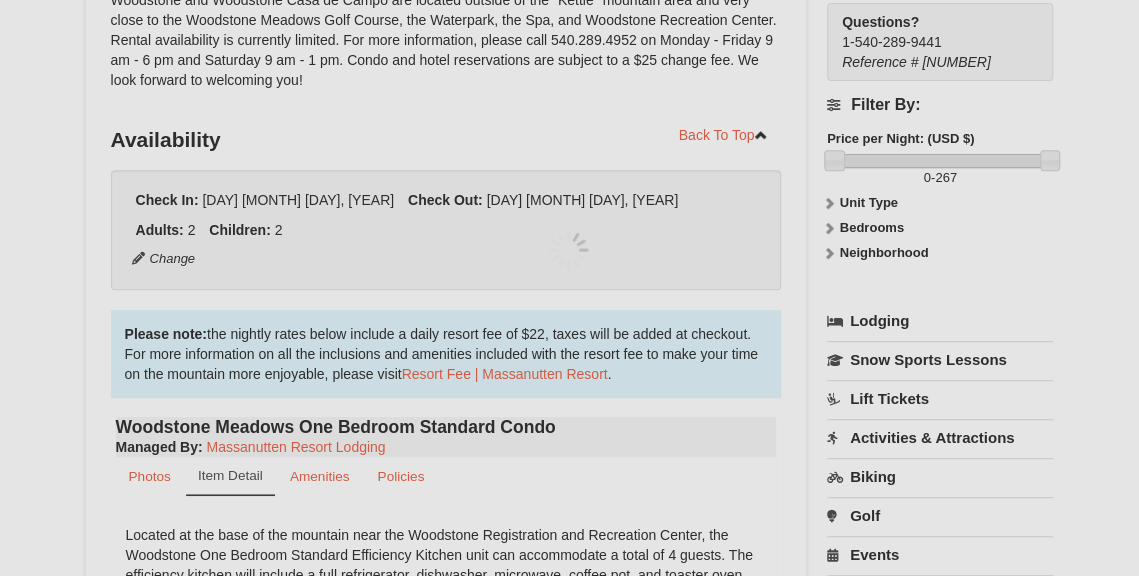scroll, scrollTop: 195, scrollLeft: 0, axis: vertical 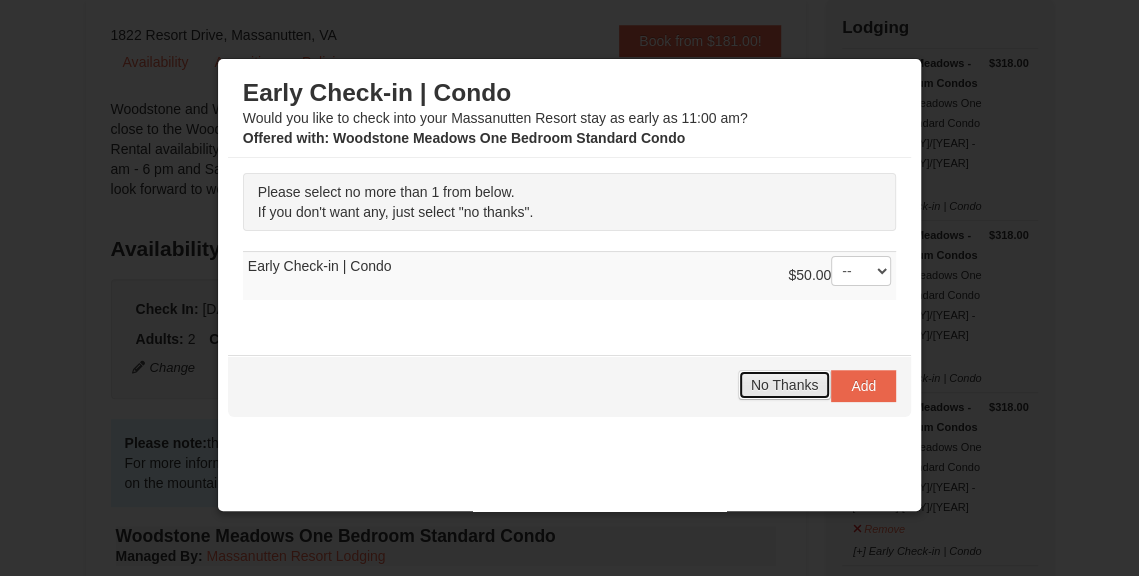 click on "No Thanks" at bounding box center [784, 385] 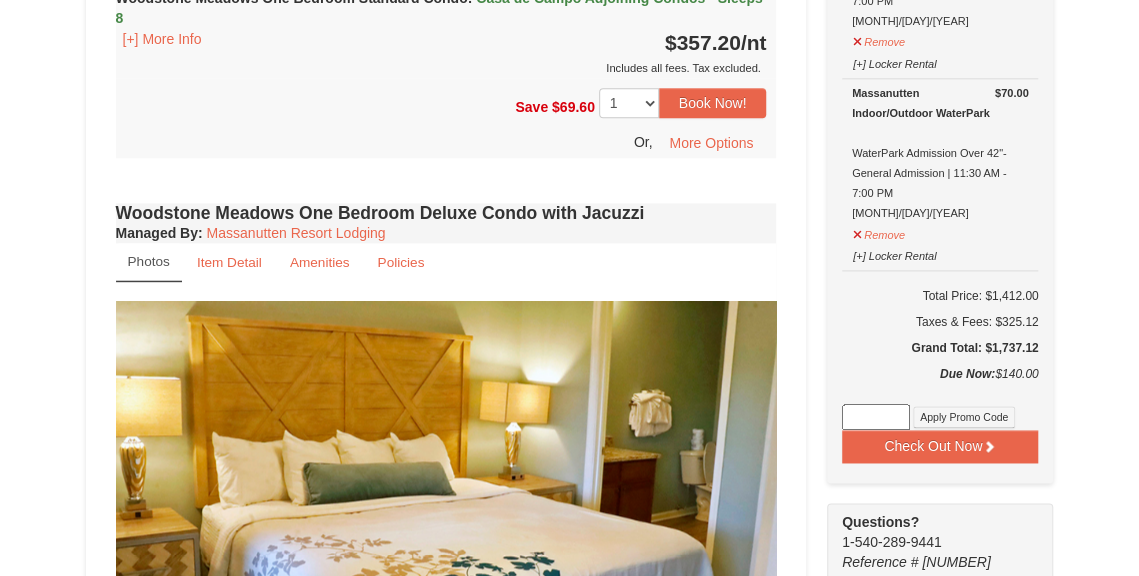 scroll, scrollTop: 1086, scrollLeft: 0, axis: vertical 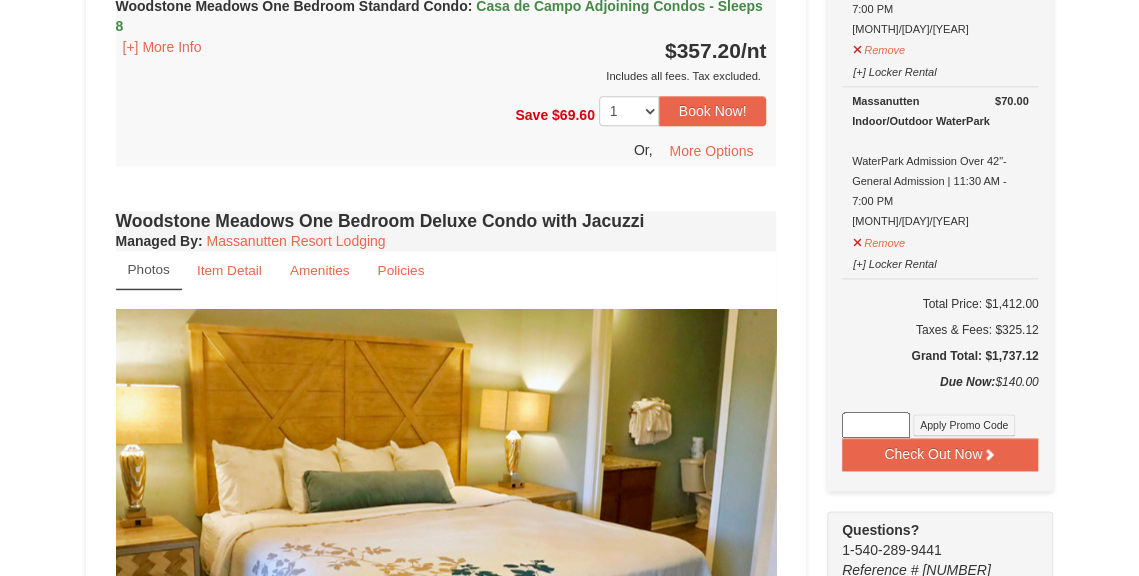drag, startPoint x: 1137, startPoint y: 144, endPoint x: 1145, endPoint y: 125, distance: 20.615528 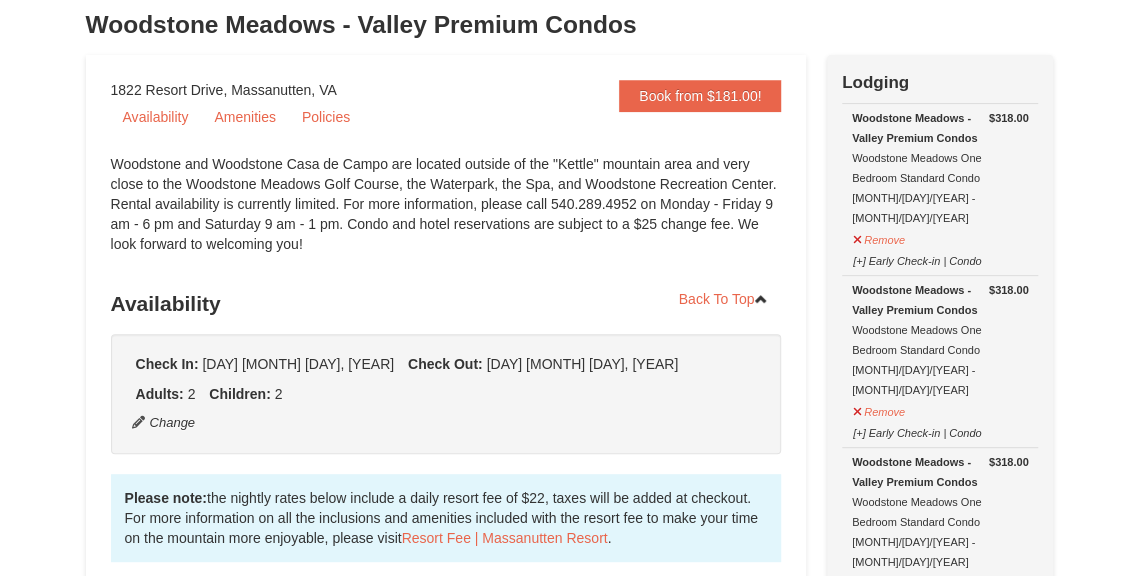 scroll, scrollTop: 148, scrollLeft: 0, axis: vertical 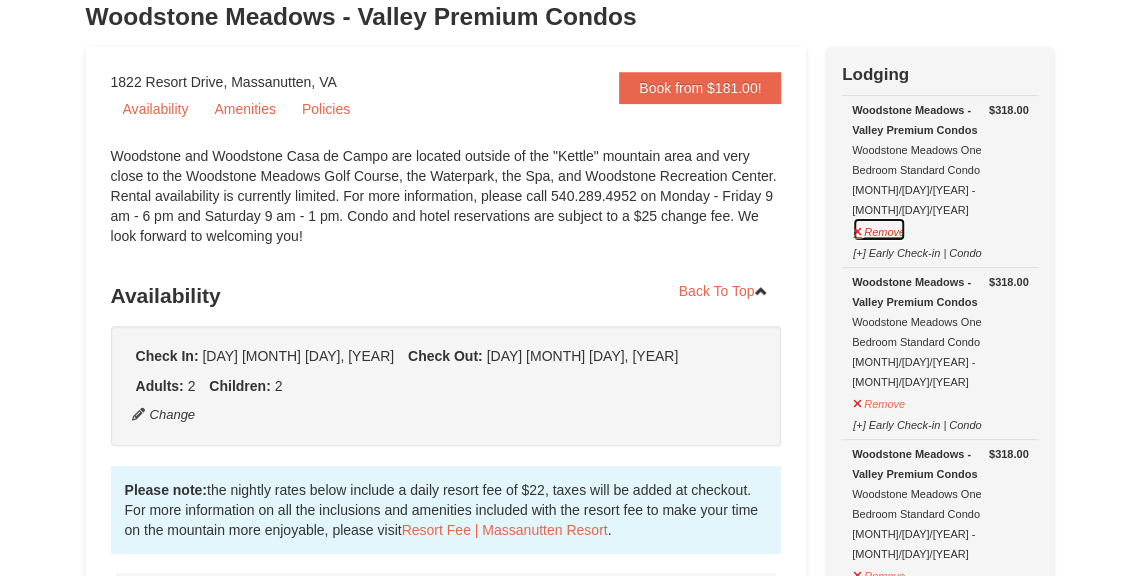 click on "Remove" at bounding box center [879, 229] 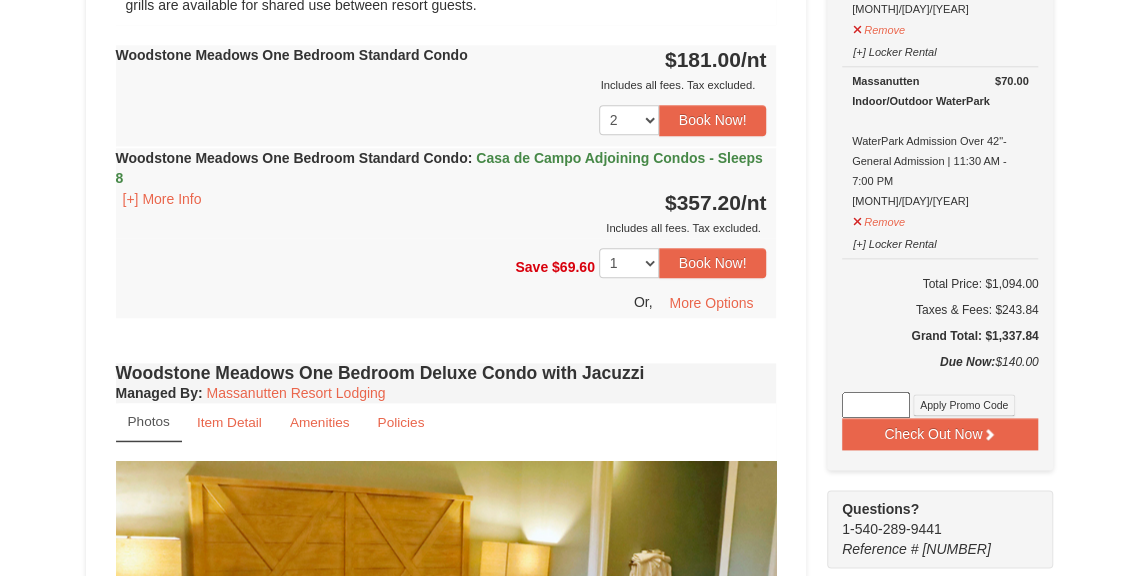 scroll, scrollTop: 958, scrollLeft: 0, axis: vertical 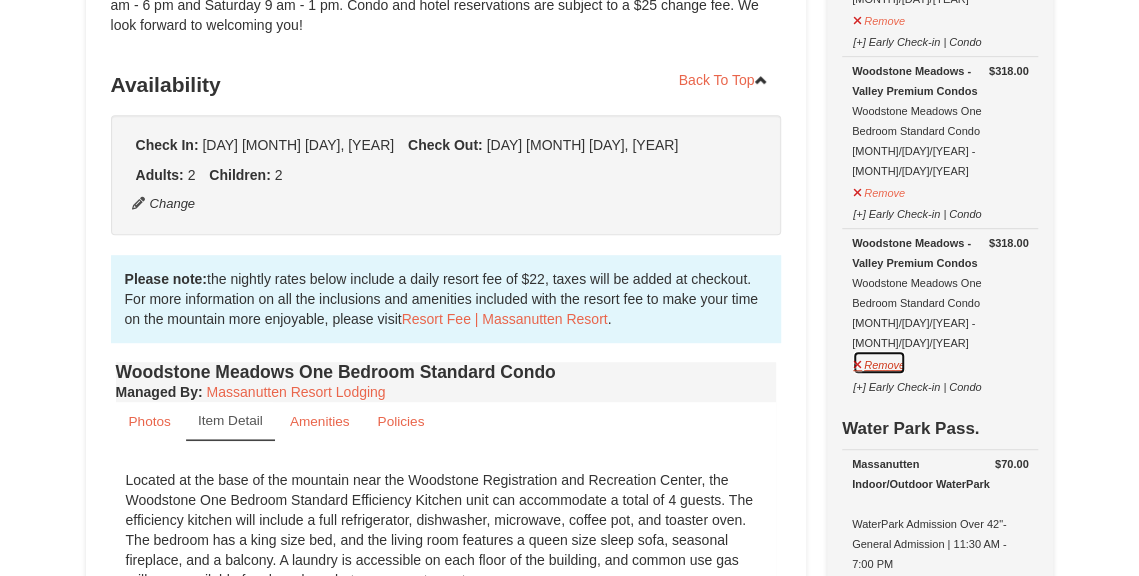 click on "Remove" at bounding box center (879, 362) 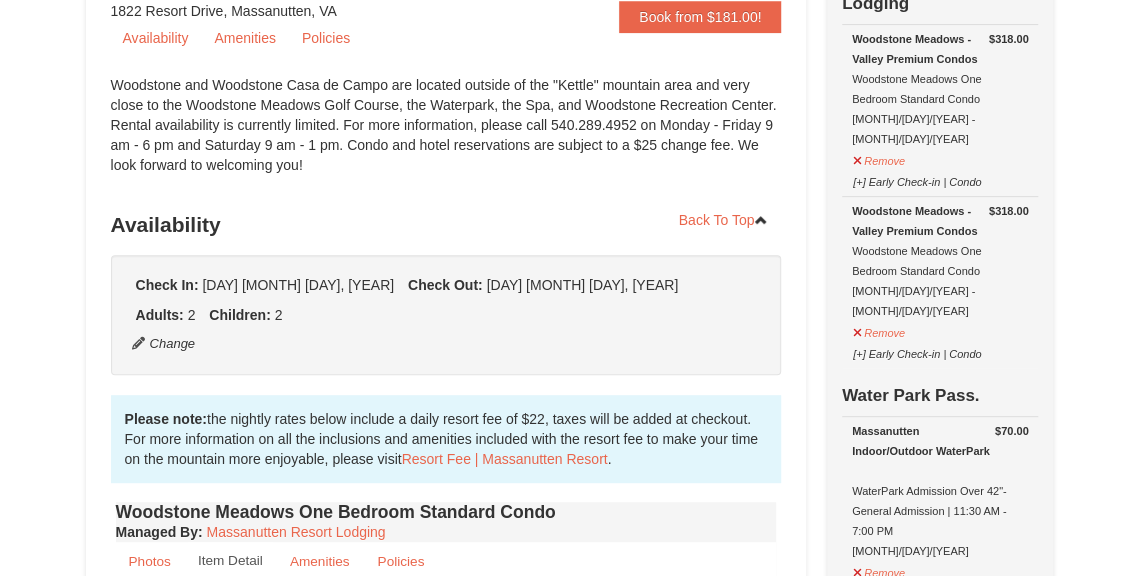 scroll, scrollTop: 172, scrollLeft: 0, axis: vertical 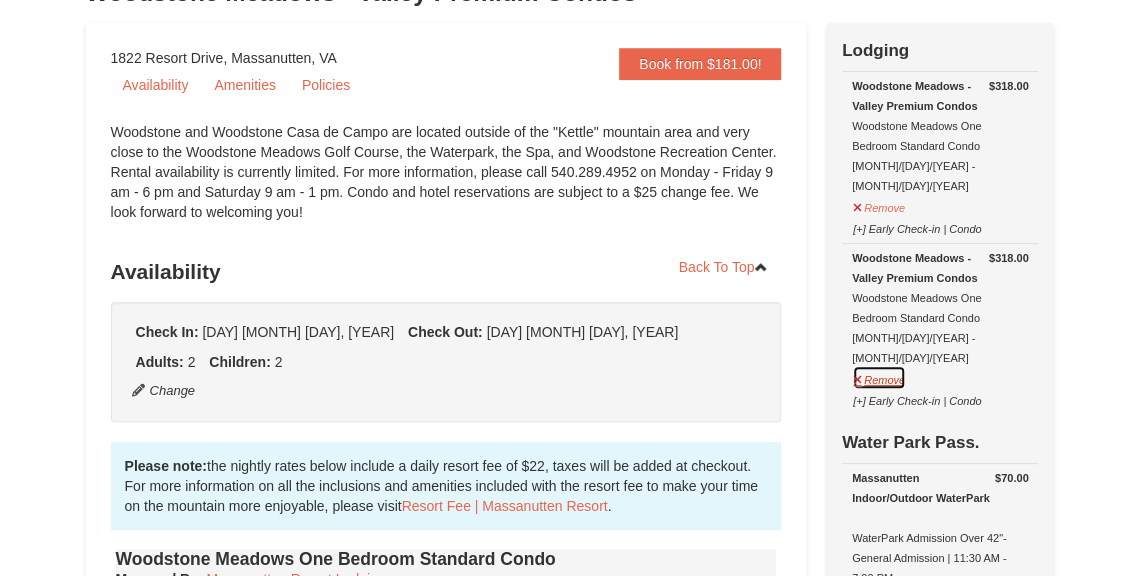 click on "Remove" at bounding box center [879, 377] 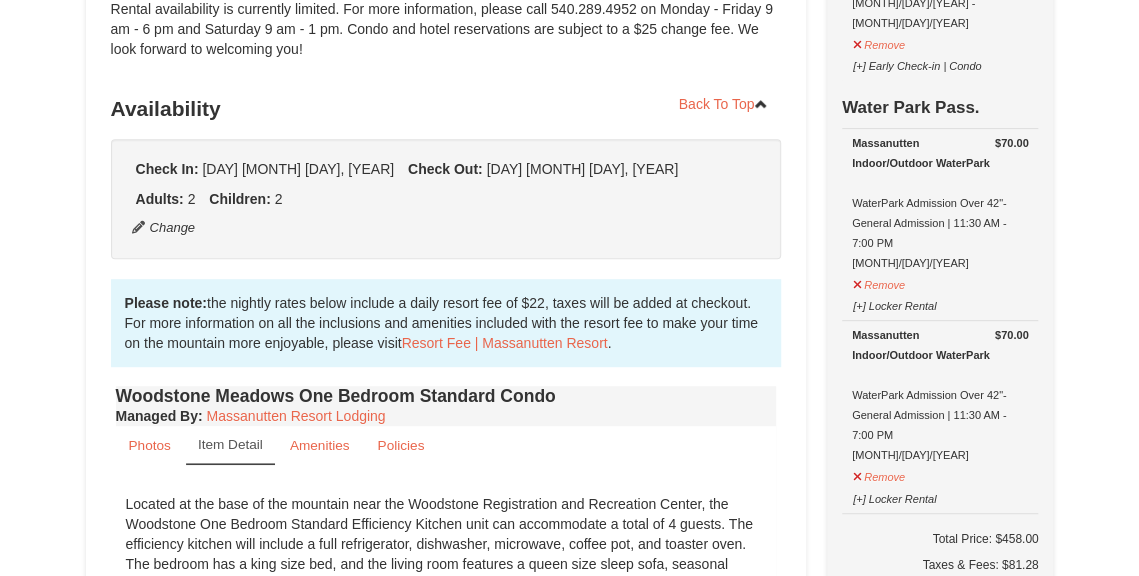 scroll, scrollTop: 287, scrollLeft: 0, axis: vertical 